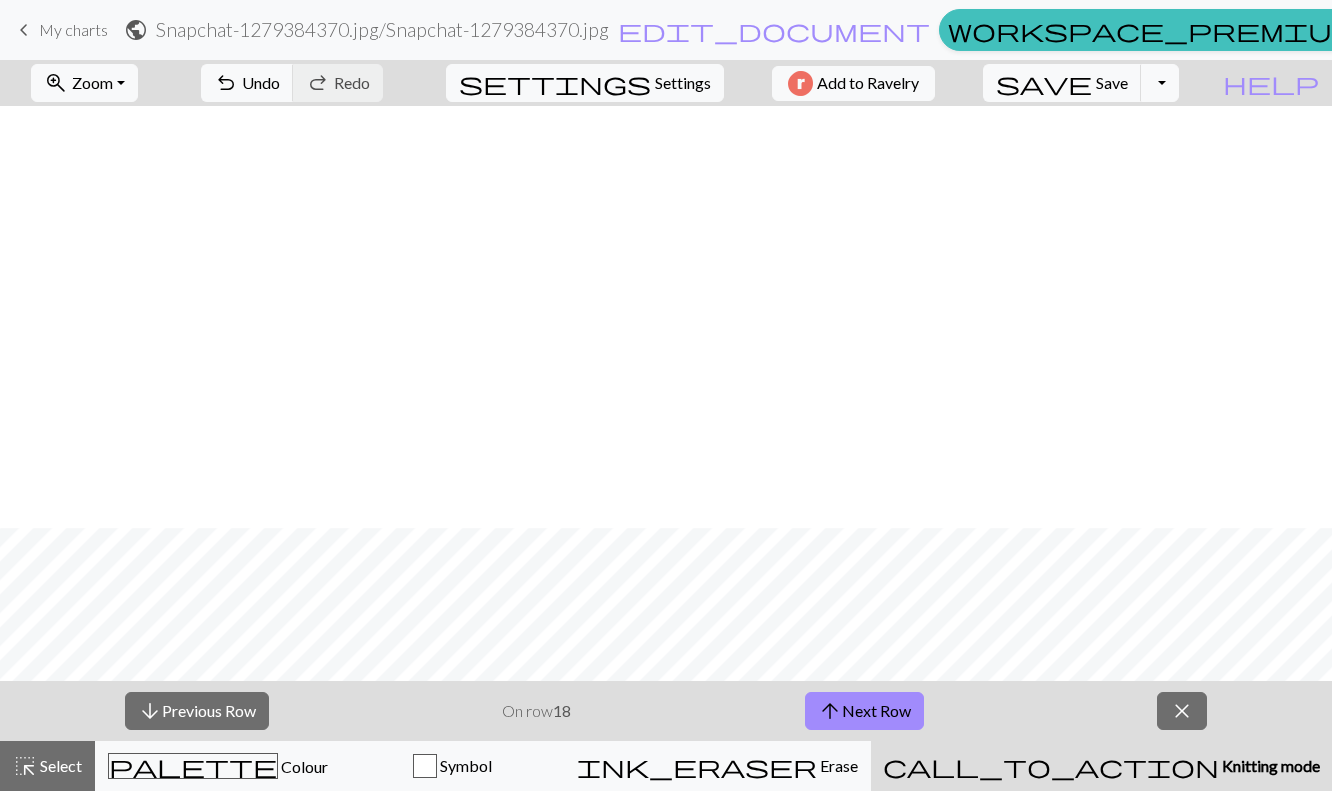 scroll, scrollTop: 0, scrollLeft: 0, axis: both 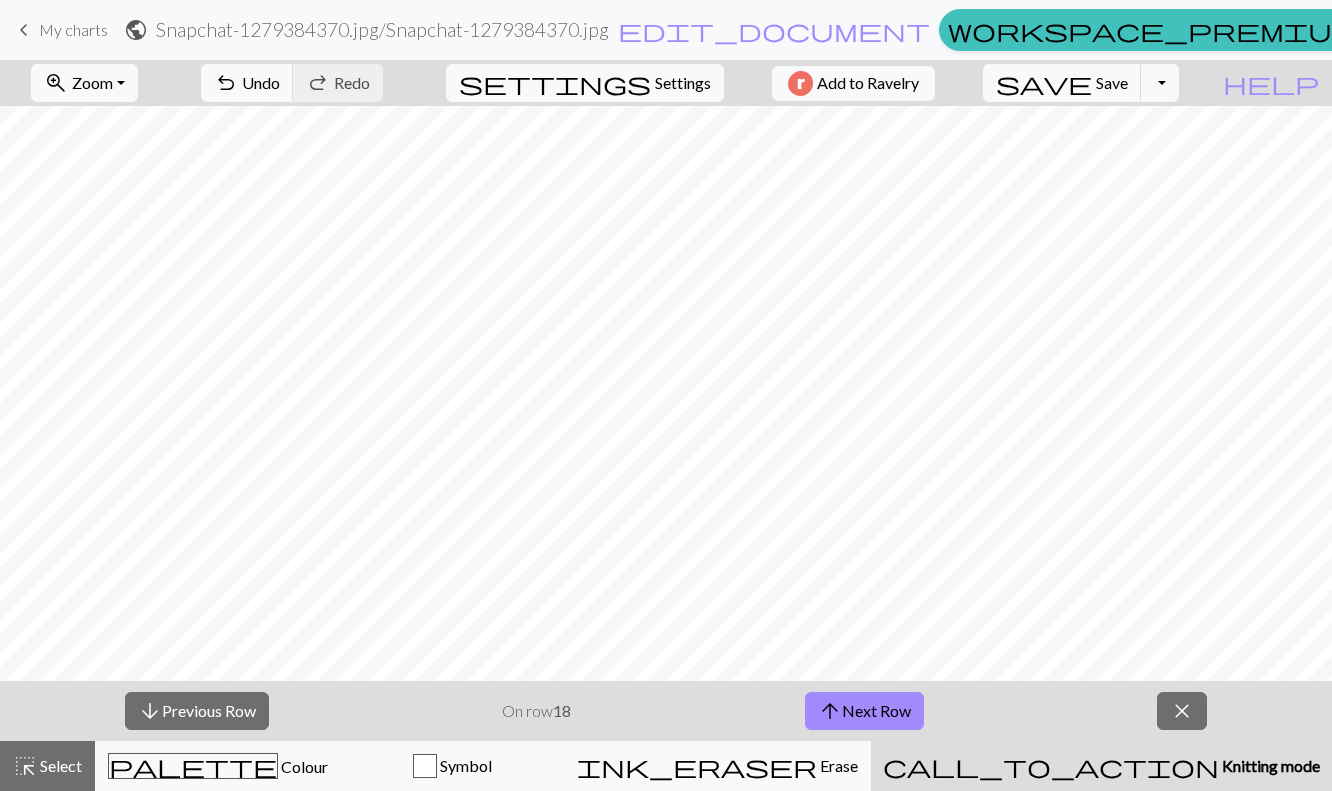 click on "arrow_upward  Next Row" at bounding box center [864, 711] 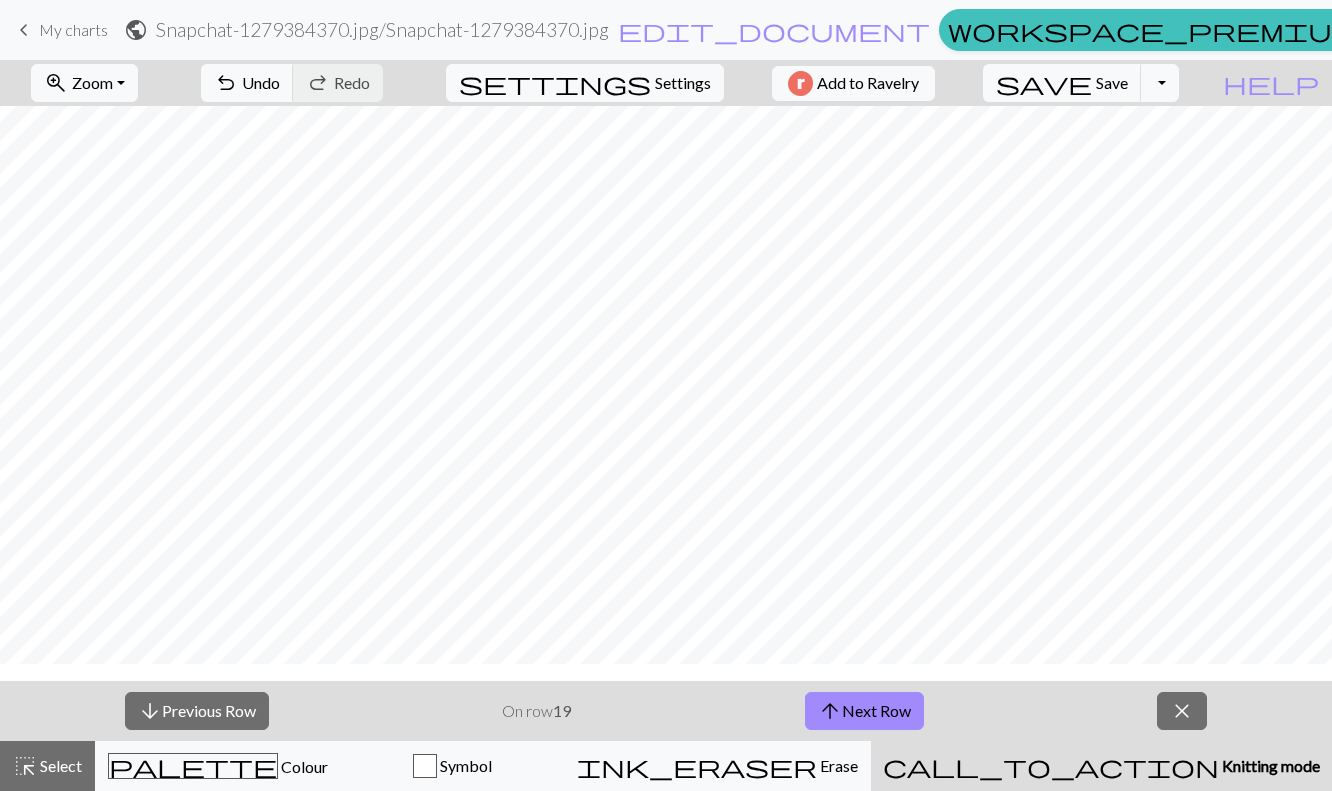 scroll, scrollTop: 404, scrollLeft: 0, axis: vertical 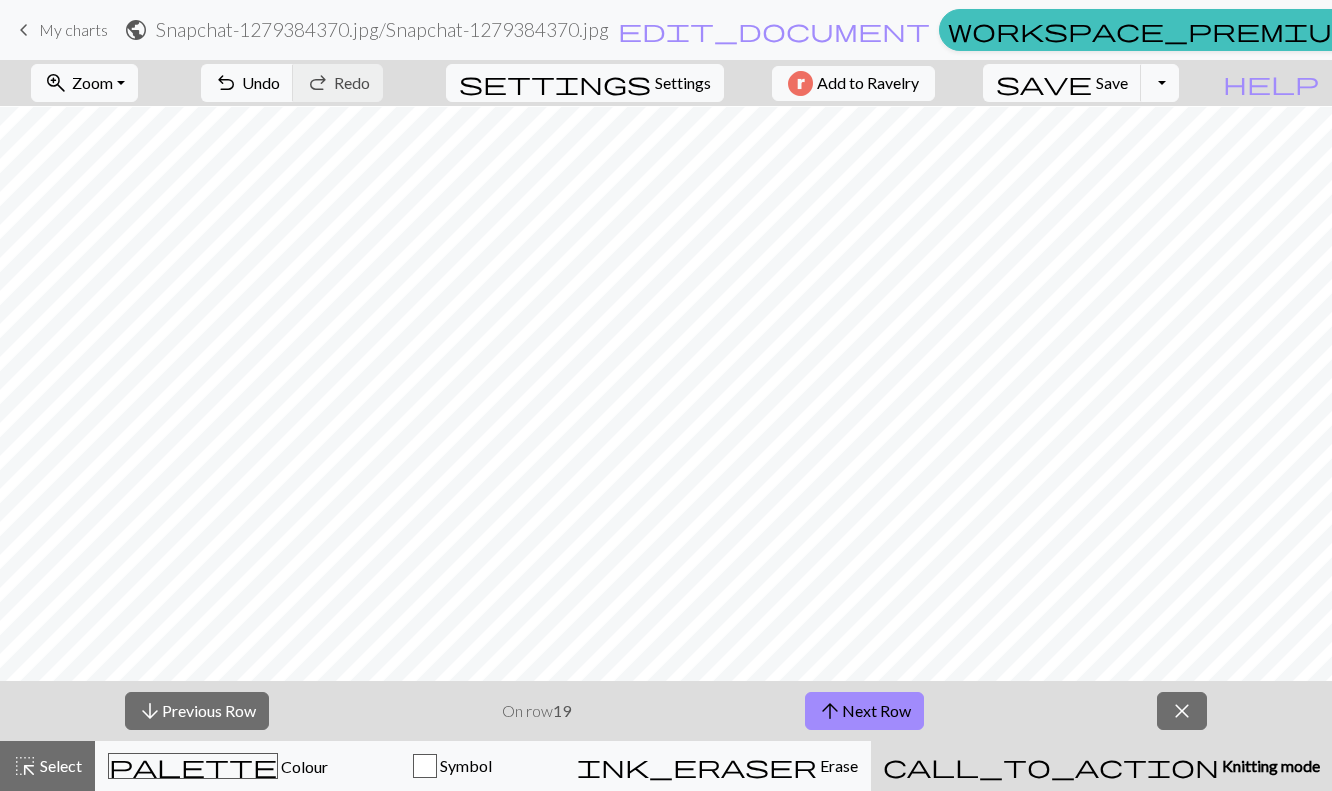 click on "arrow_upward  Next Row" at bounding box center (864, 711) 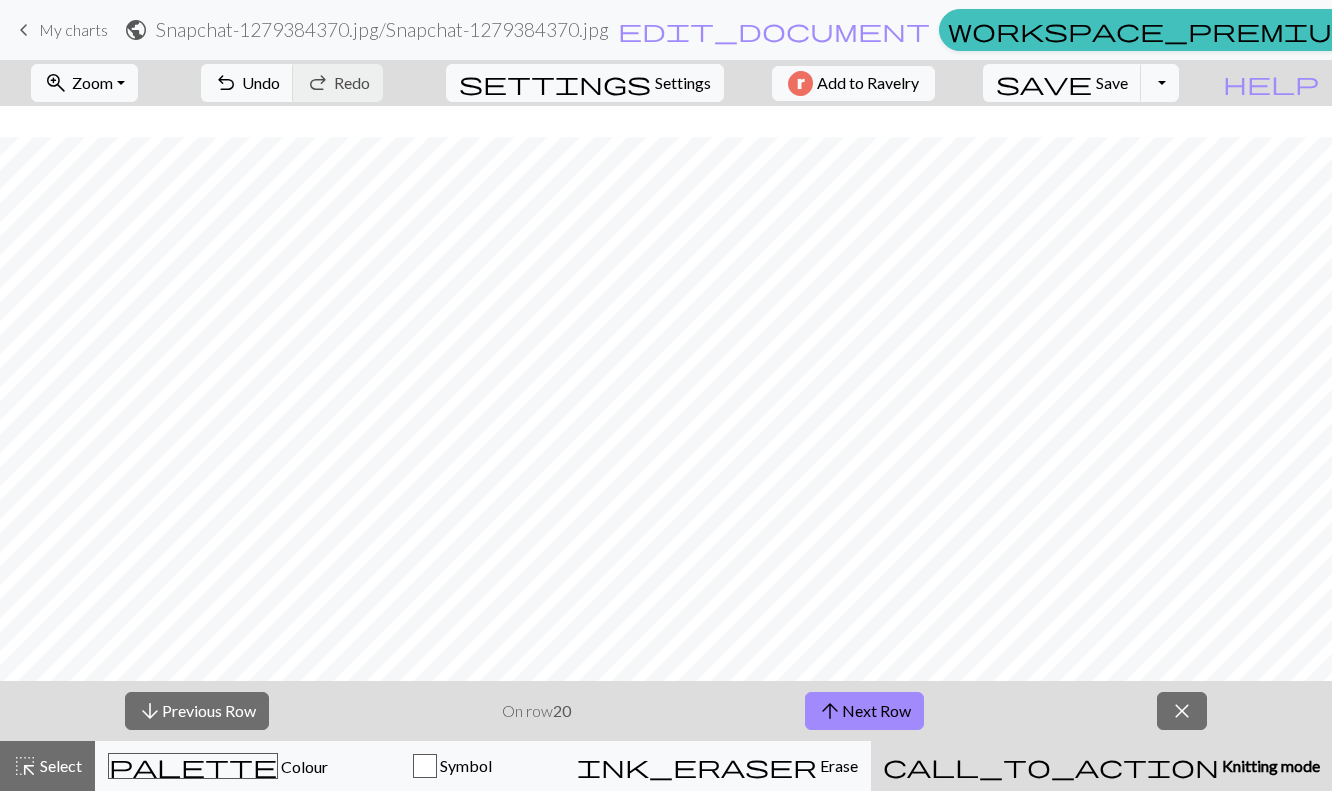 scroll, scrollTop: 155, scrollLeft: 0, axis: vertical 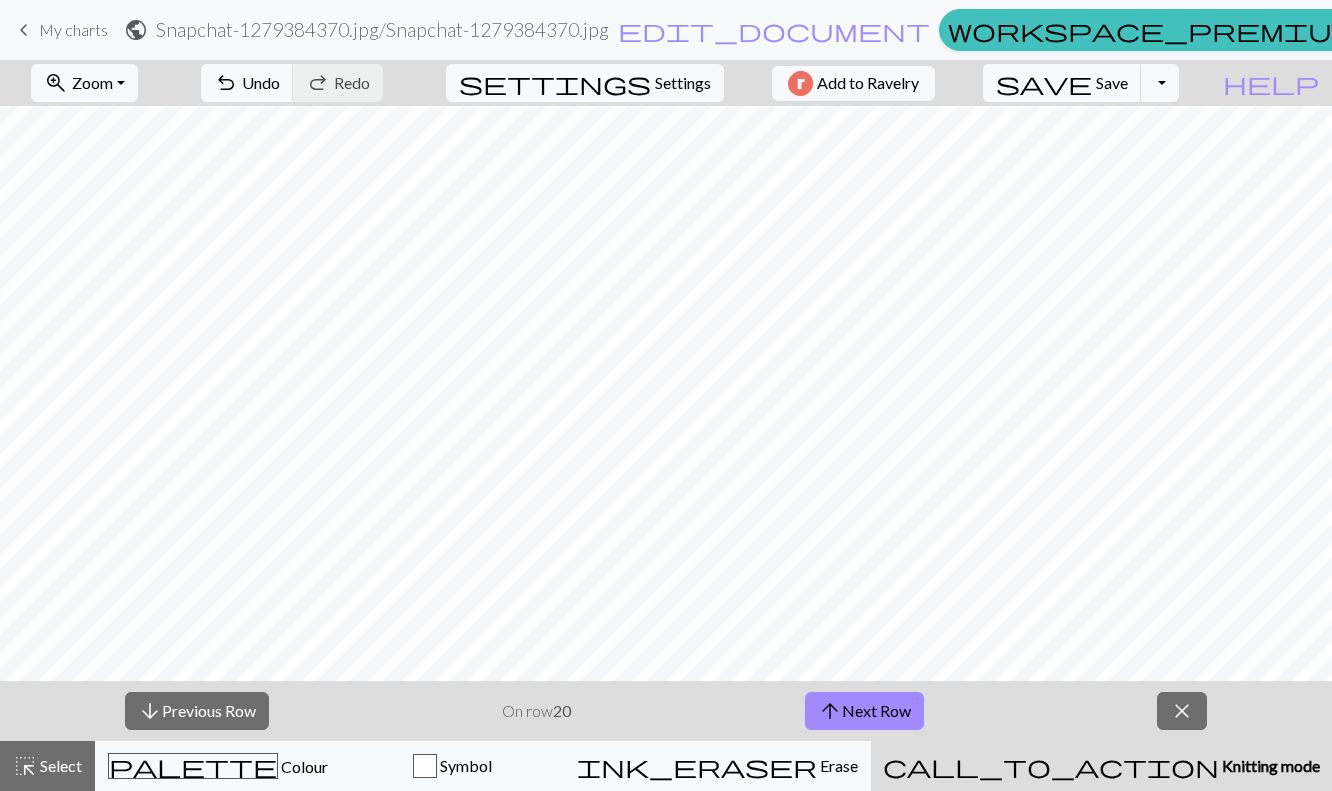 click on "arrow_upward  Next Row" at bounding box center [864, 711] 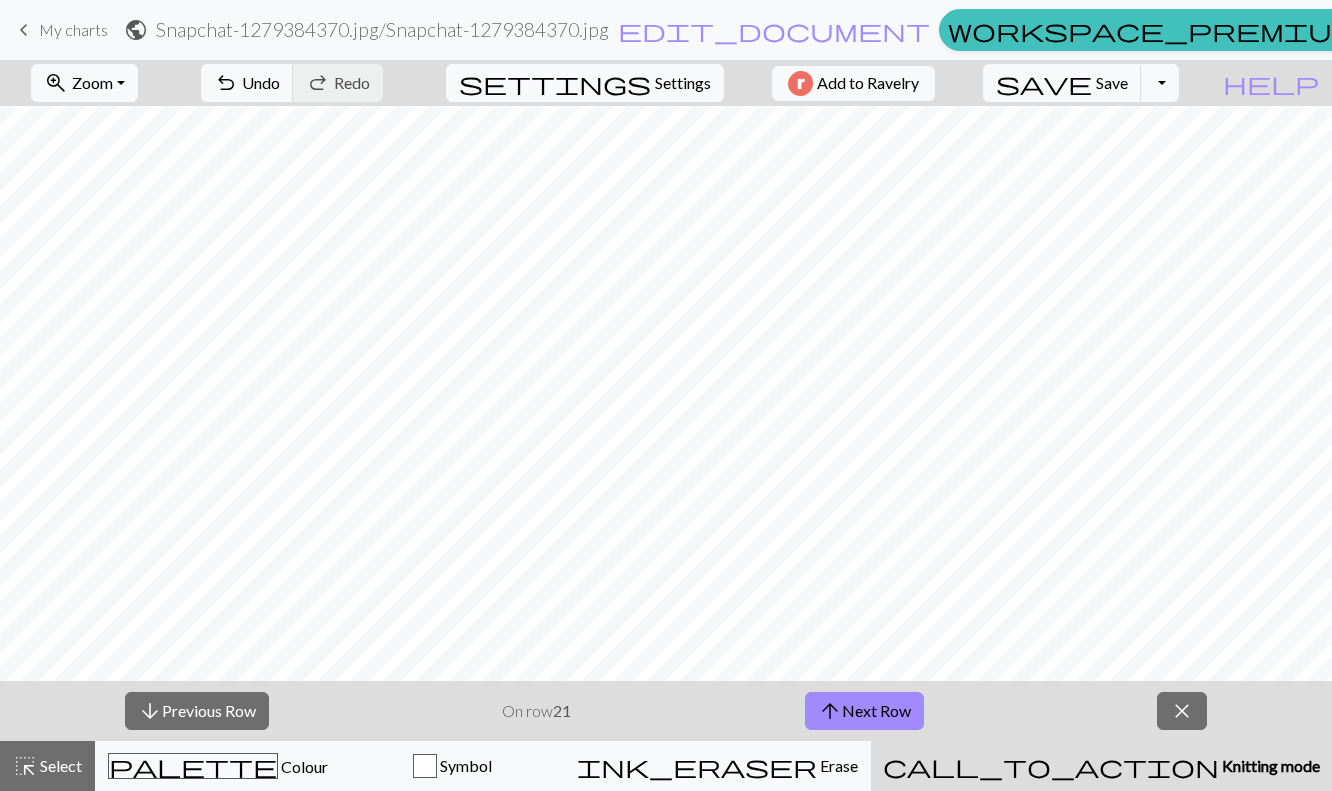 click on "arrow_upward  Next Row" at bounding box center (864, 711) 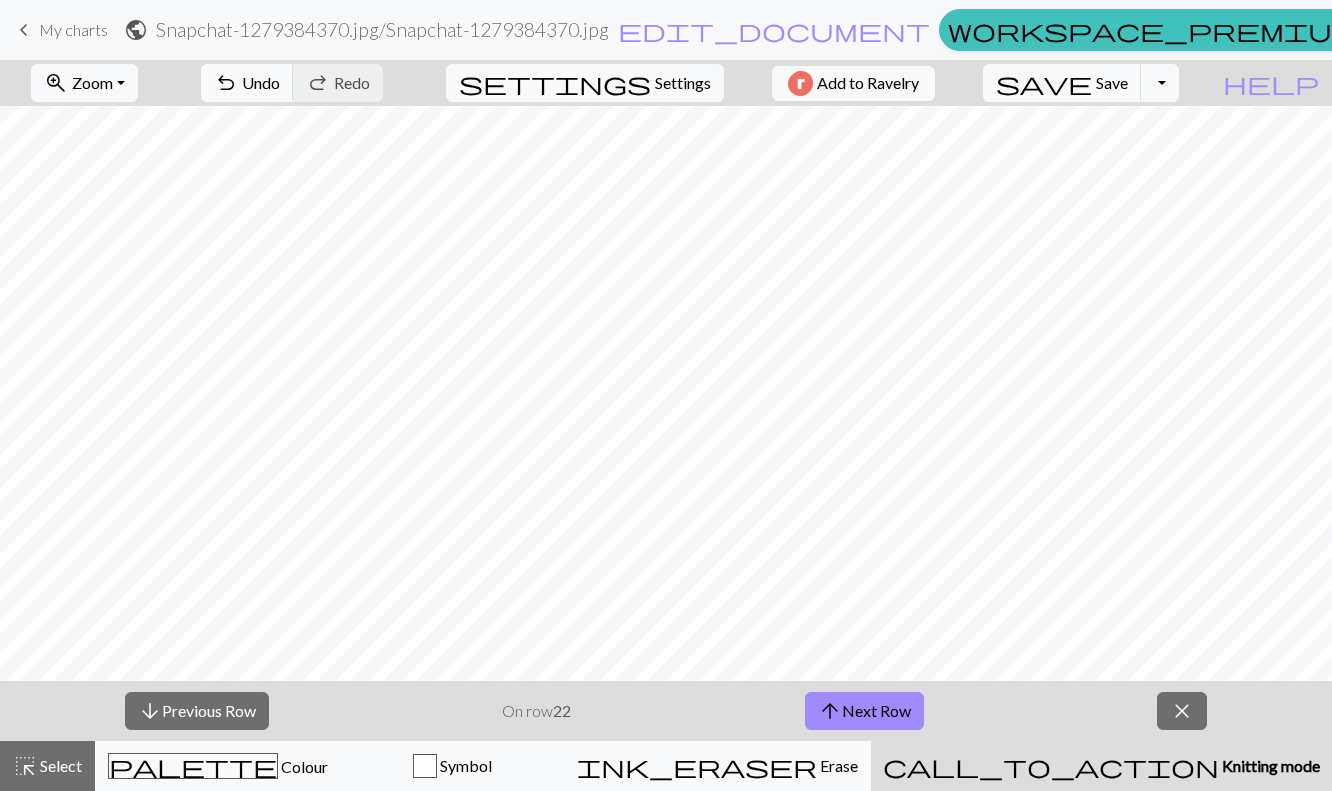 click on "arrow_upward  Next Row" at bounding box center (864, 711) 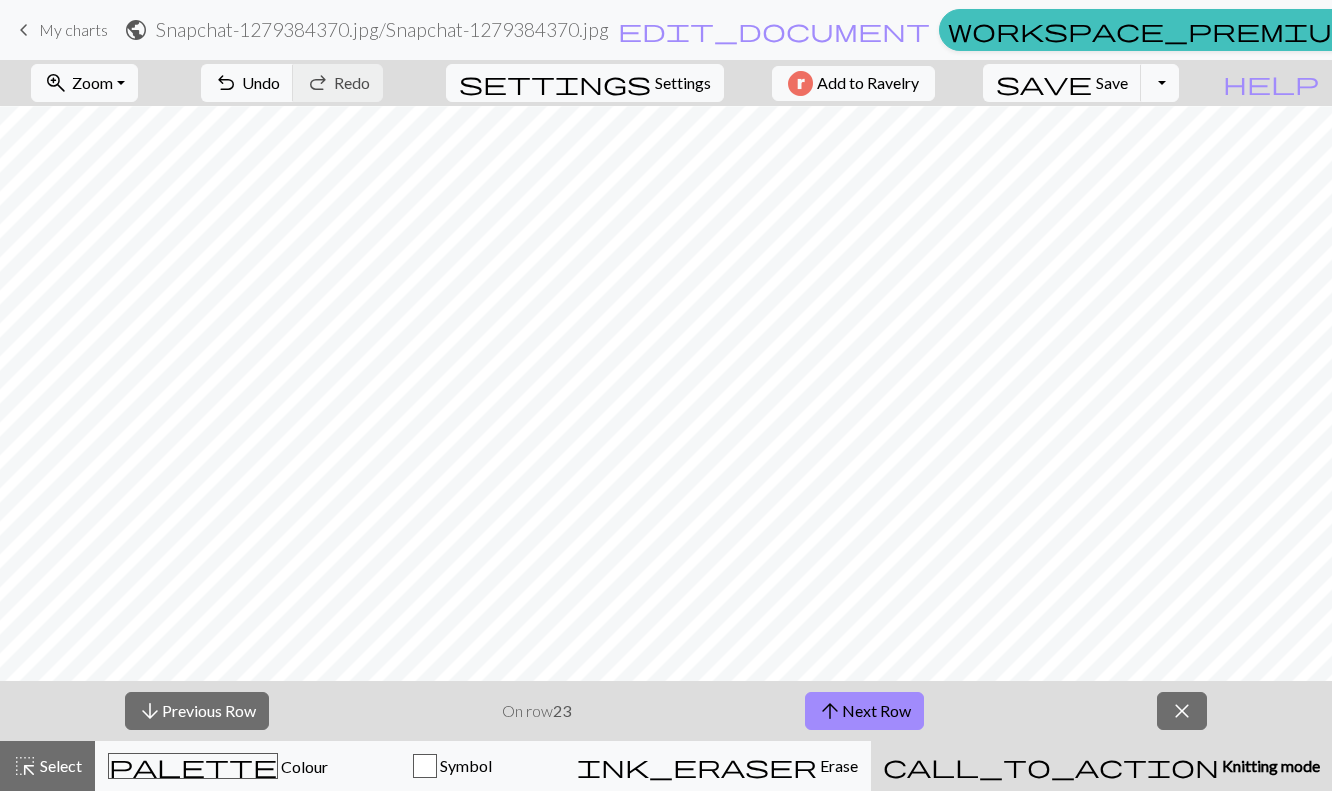 click on "arrow_upward  Next Row" at bounding box center (864, 711) 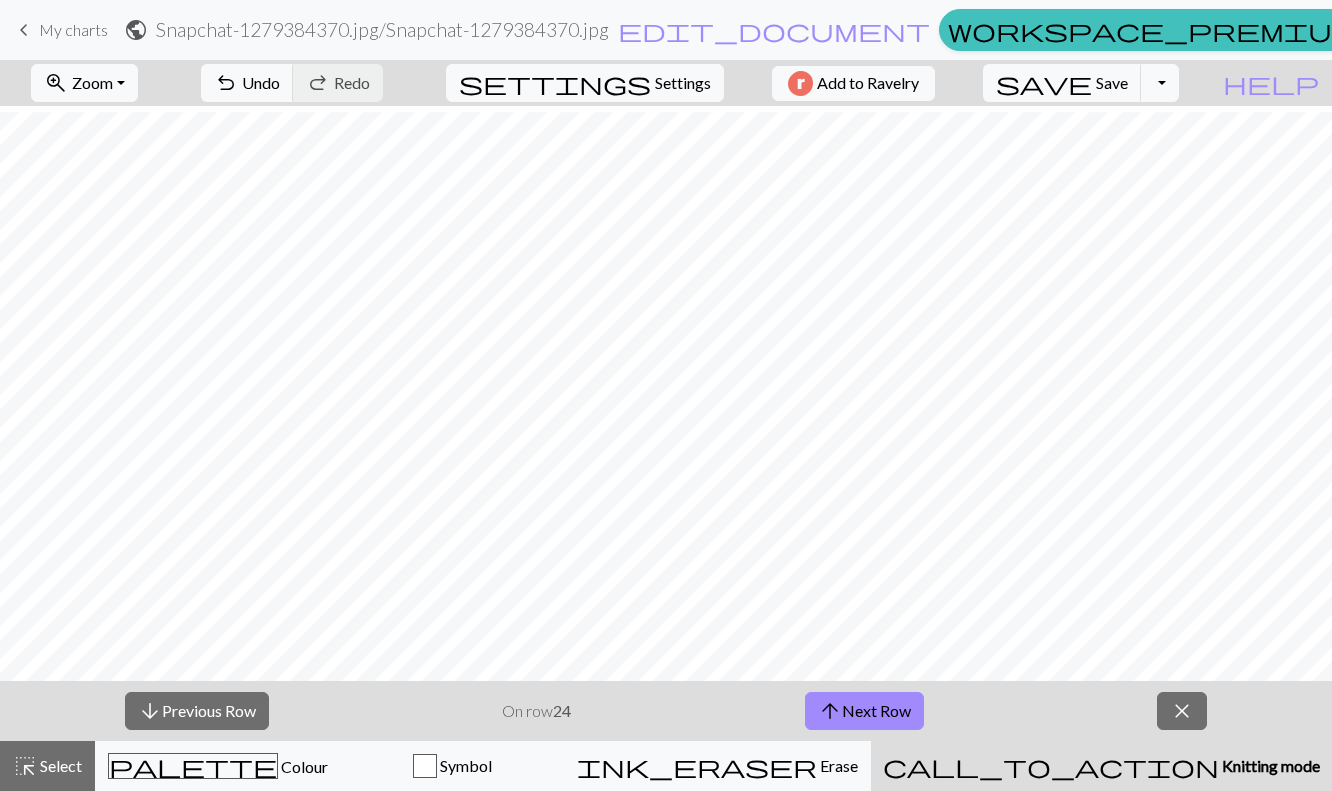 scroll, scrollTop: 25, scrollLeft: 0, axis: vertical 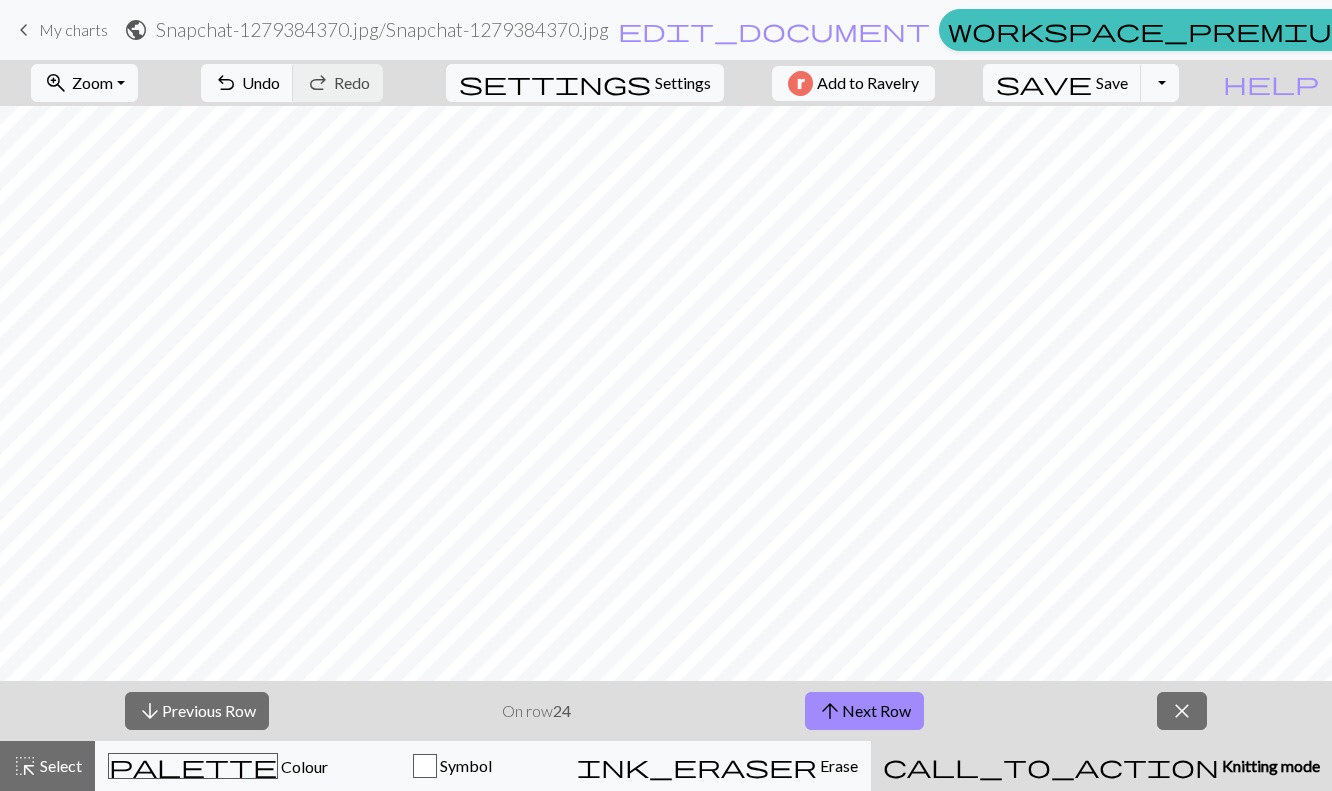click on "arrow_upward  Next Row" at bounding box center (864, 711) 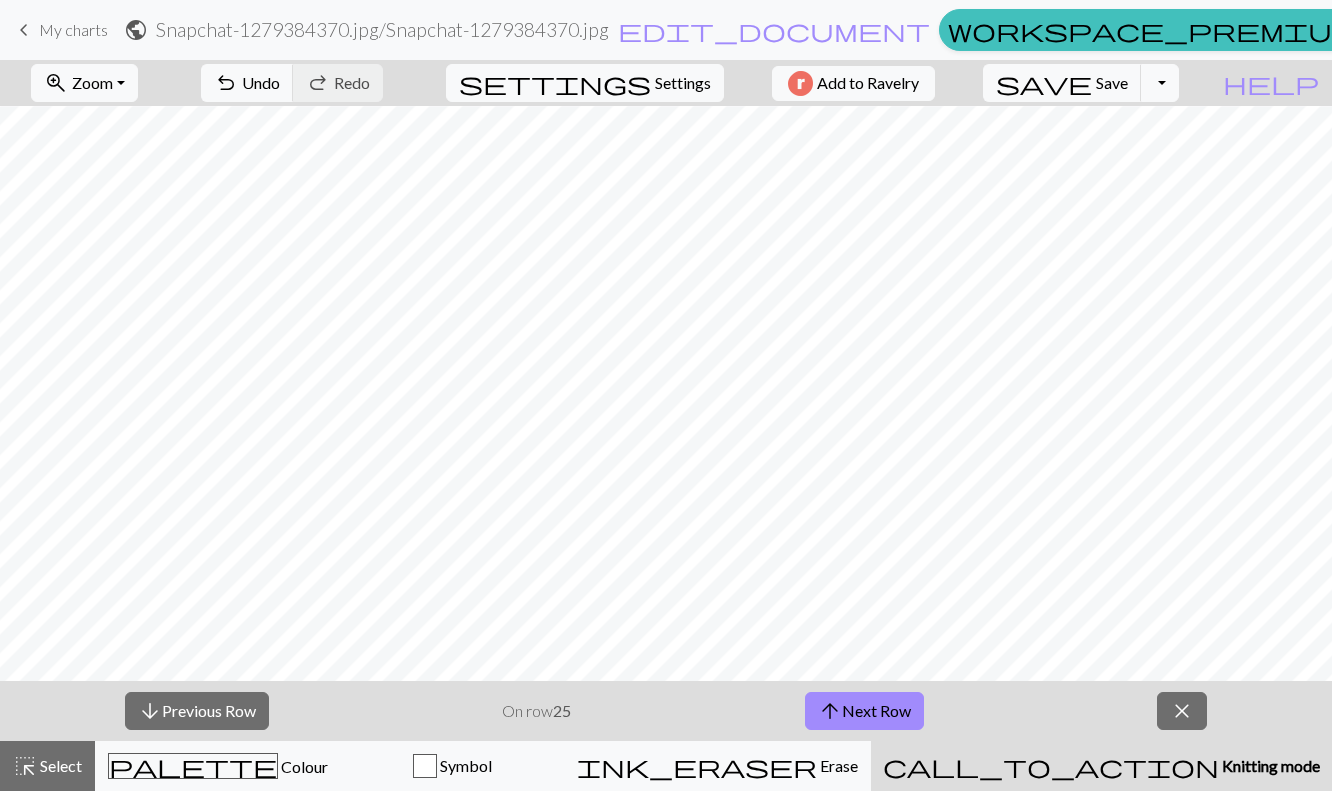 click on "arrow_upward  Next Row" at bounding box center (864, 711) 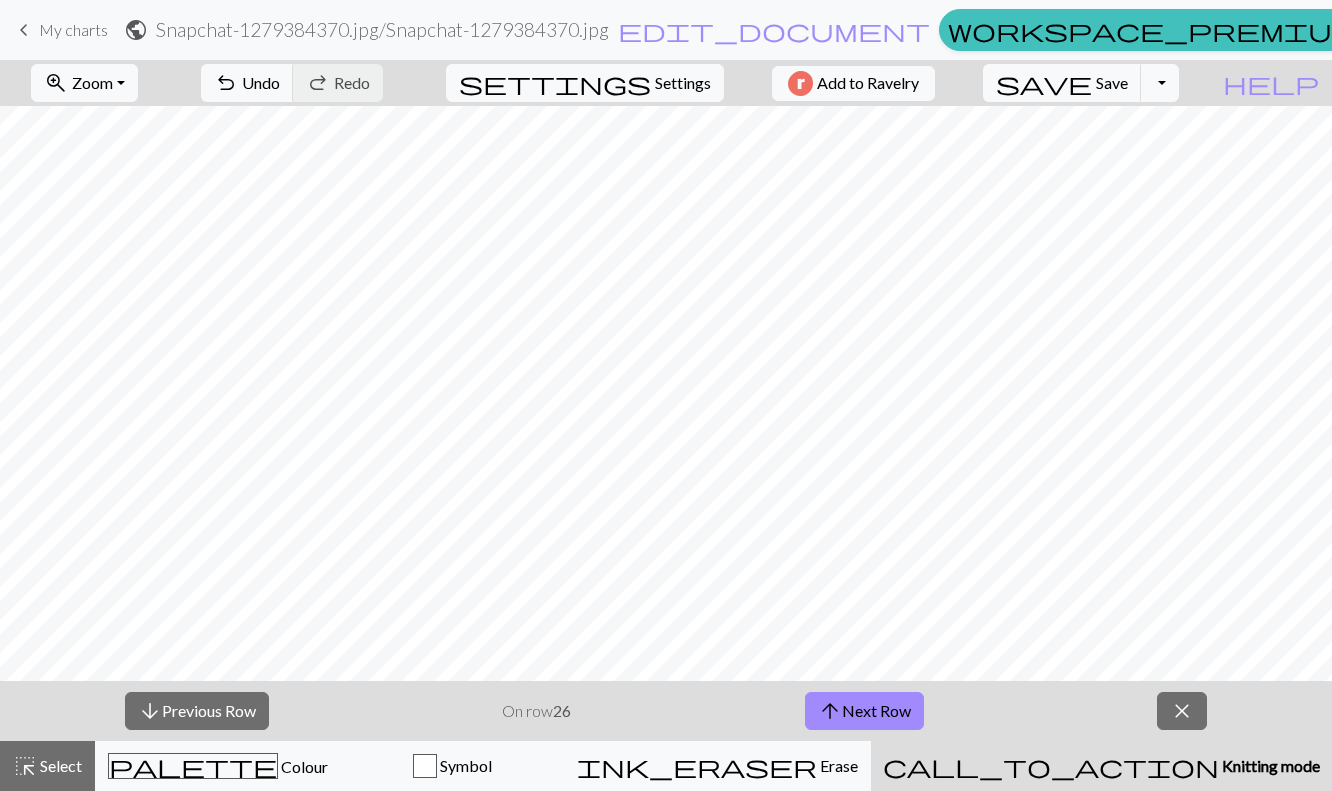 click on "arrow_upward  Next Row" at bounding box center (864, 711) 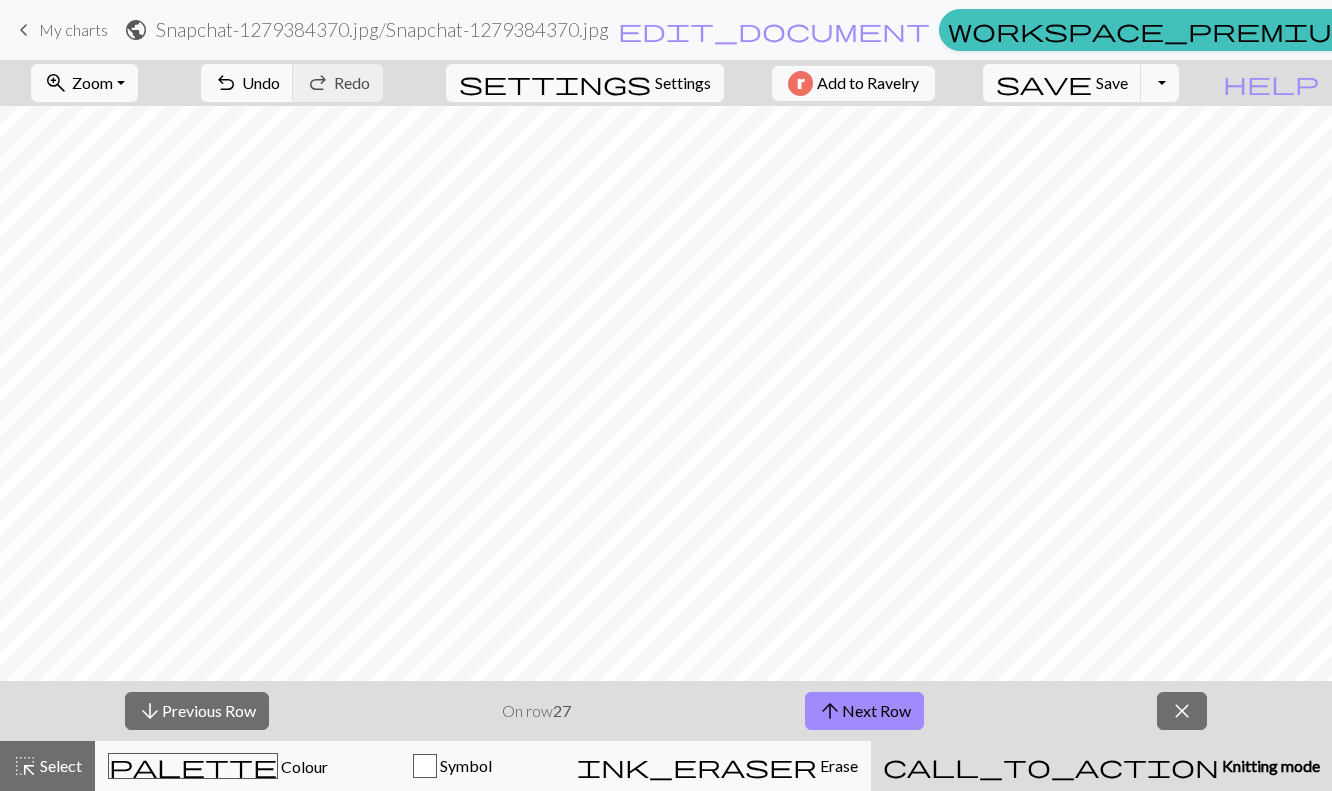 click on "arrow_upward  Next Row" at bounding box center [864, 711] 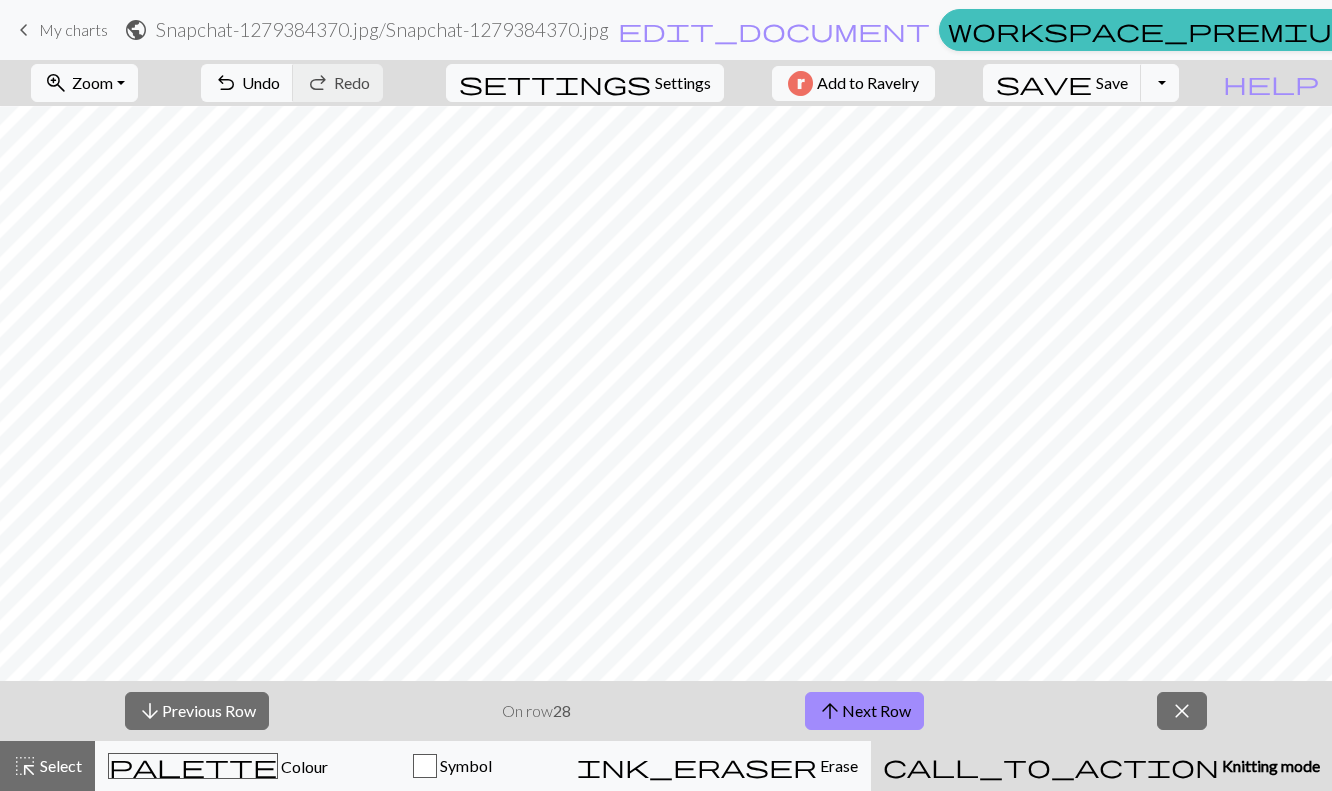 click on "arrow_upward  Next Row" at bounding box center [864, 711] 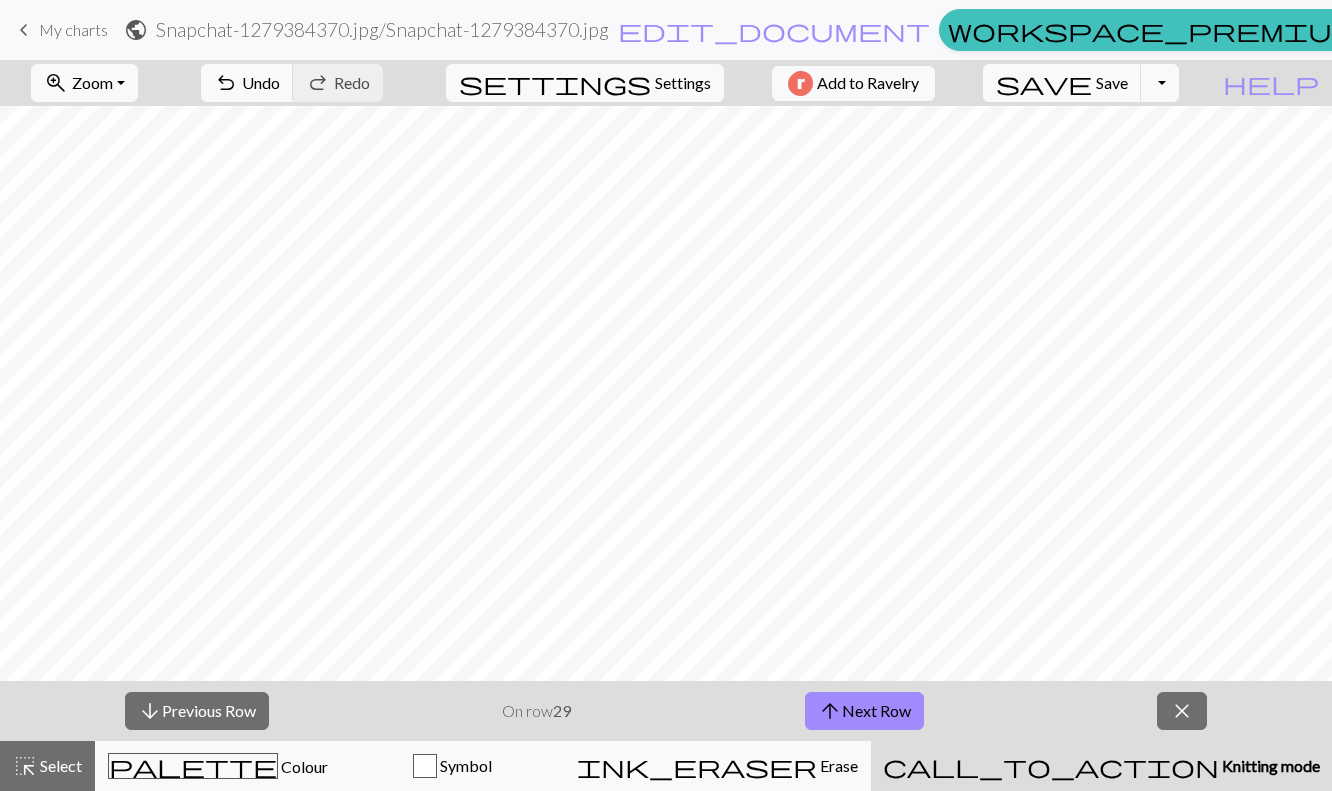 click on "arrow_upward  Next Row" at bounding box center [864, 711] 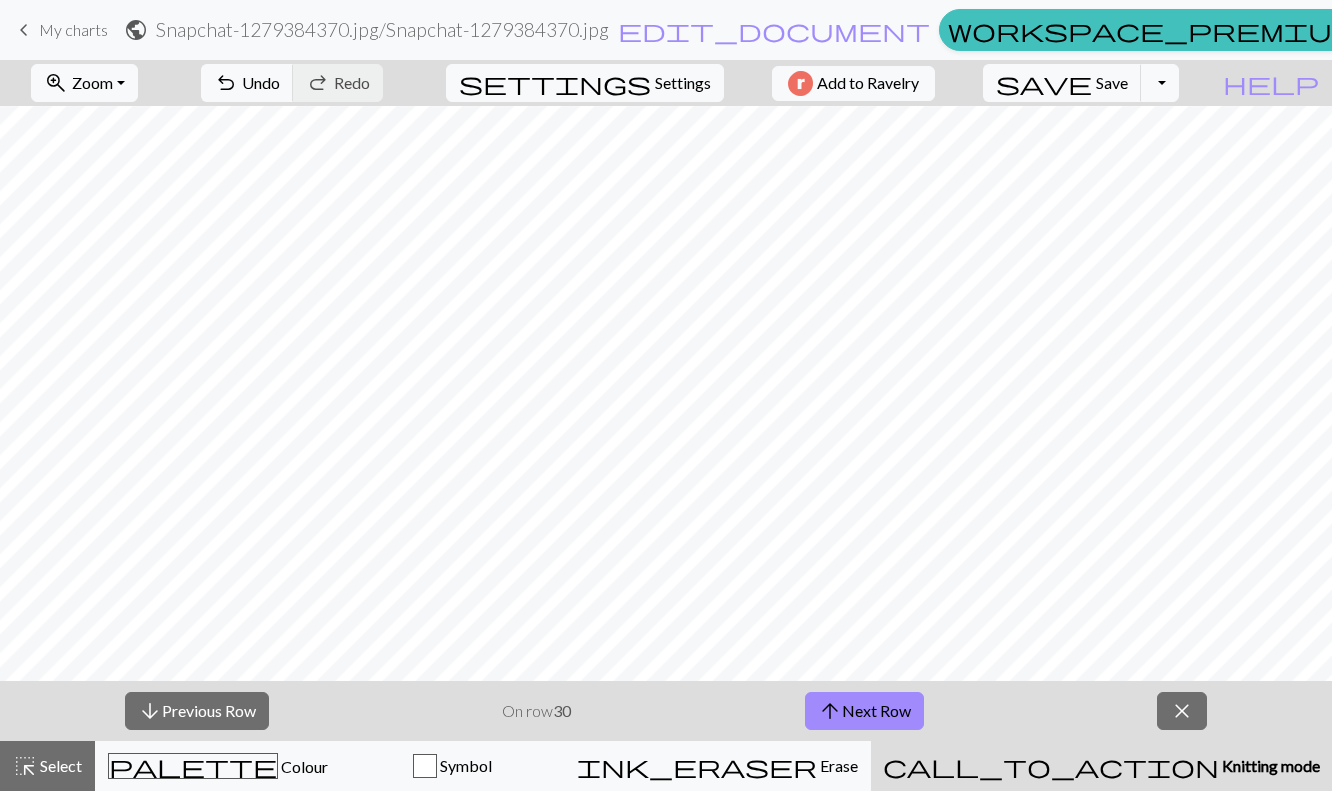 click on "arrow_upward  Next Row" at bounding box center (864, 711) 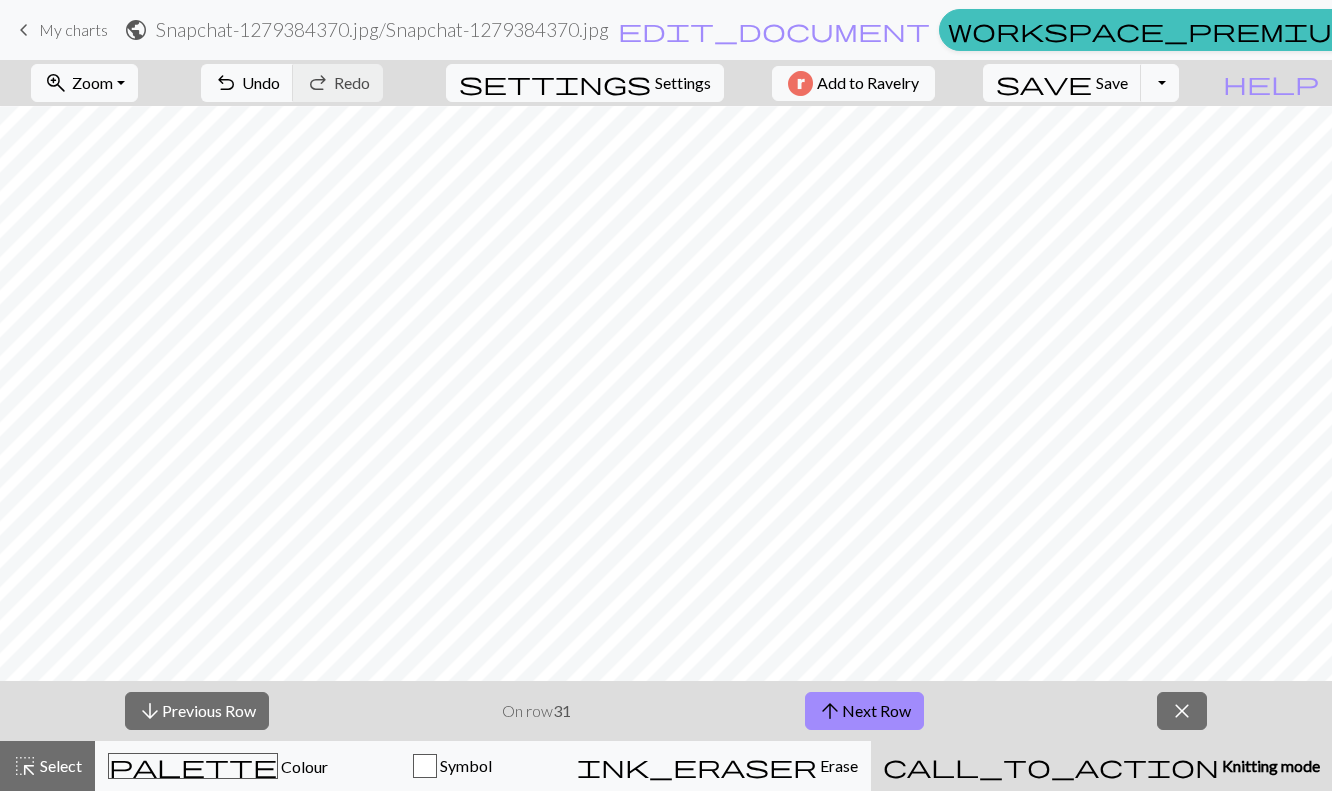 click on "arrow_upward  Next Row" at bounding box center (864, 711) 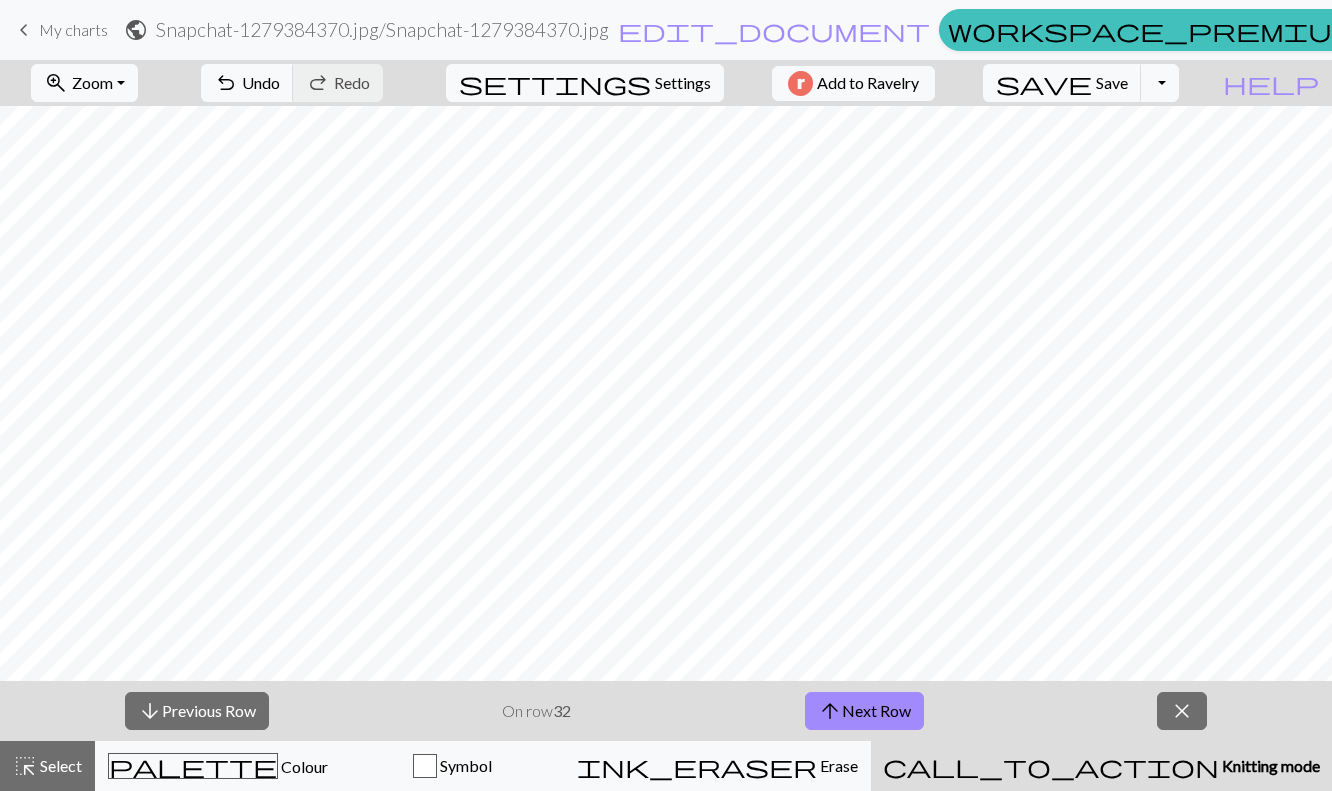 click on "arrow_upward  Next Row" at bounding box center [864, 711] 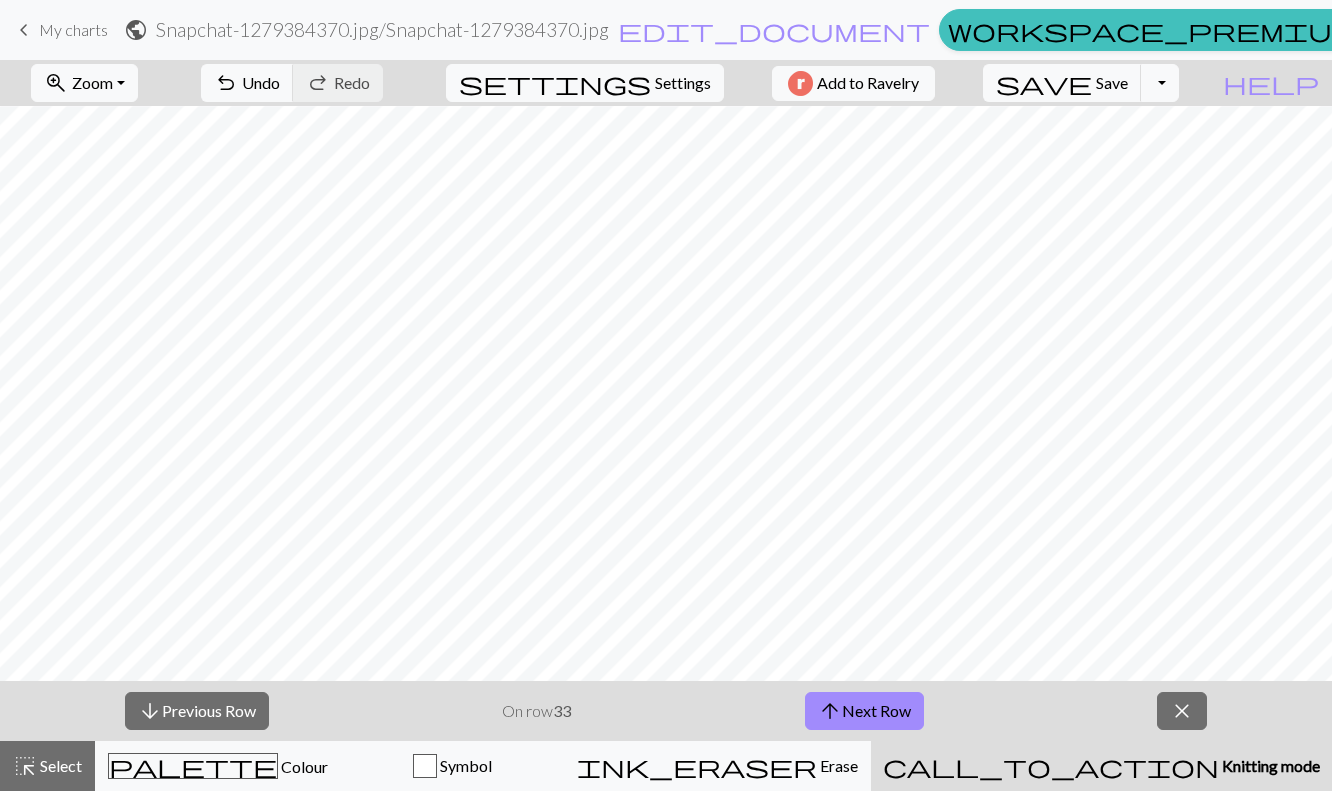 click on "arrow_upward  Next Row" at bounding box center (864, 711) 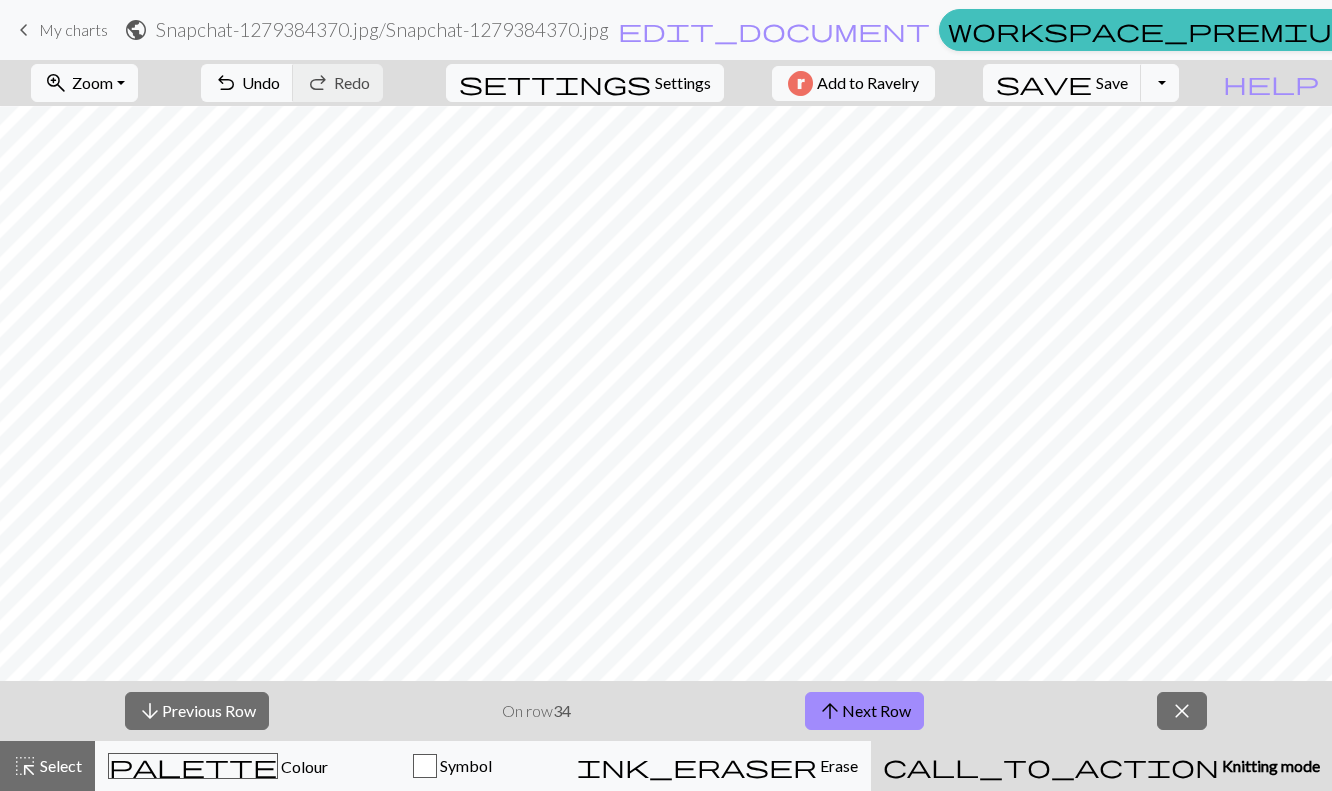 click on "arrow_upward  Next Row" at bounding box center (864, 711) 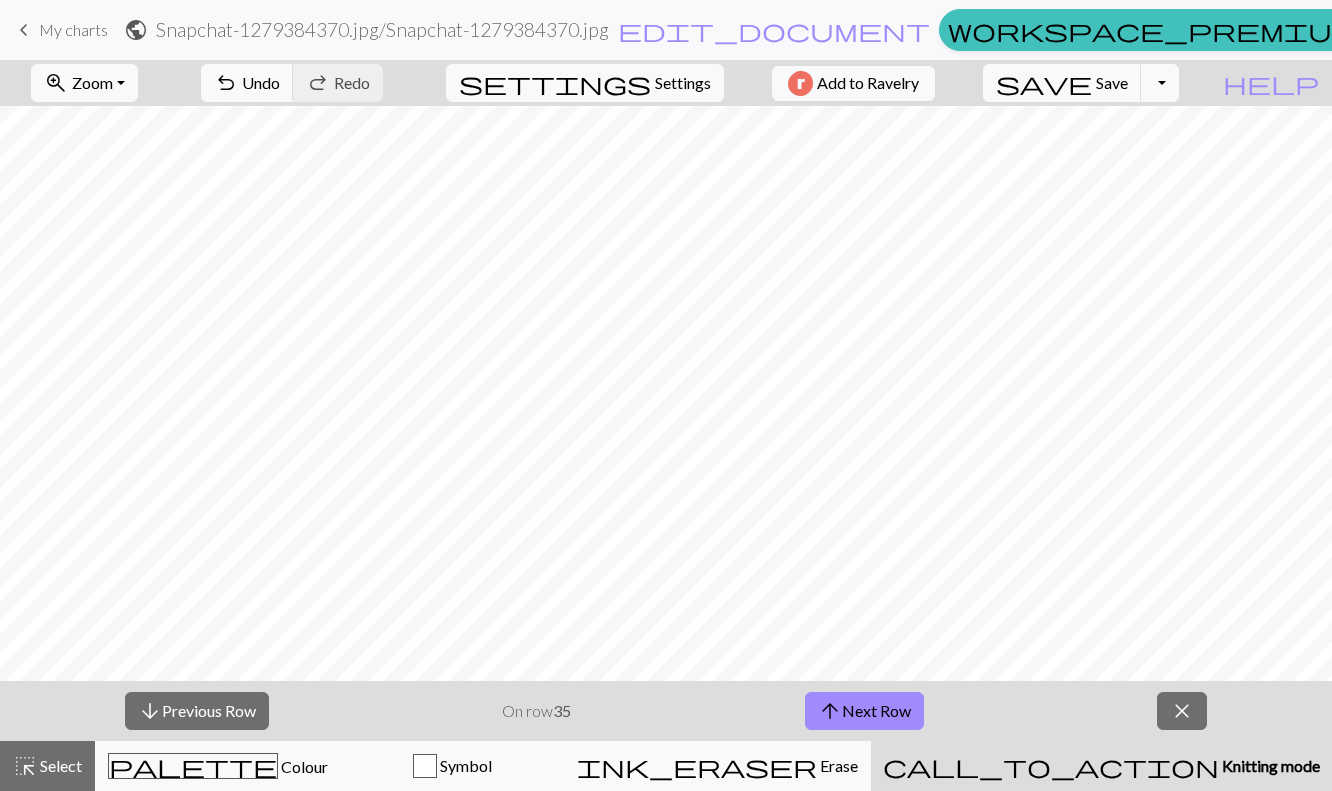 click on "arrow_upward  Next Row" at bounding box center (864, 711) 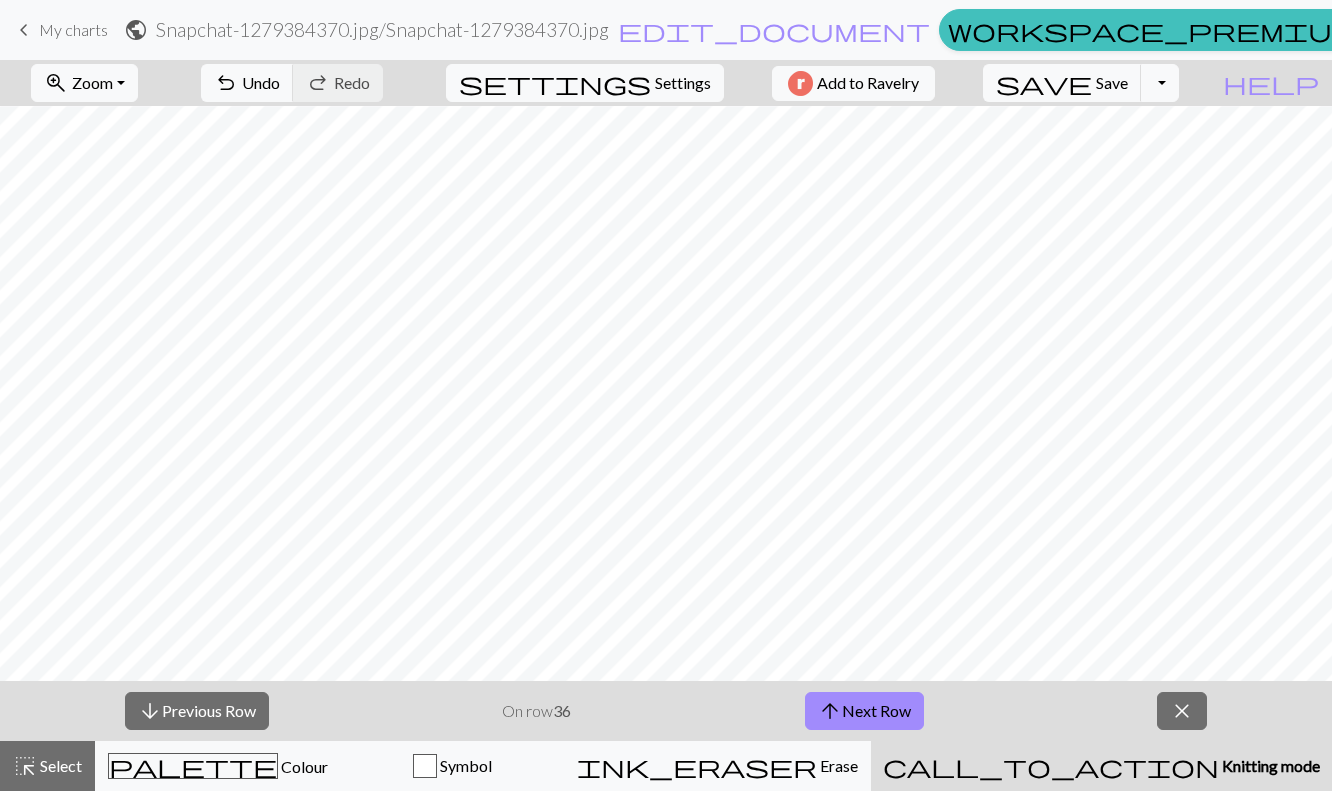 click on "arrow_upward  Next Row" at bounding box center (864, 711) 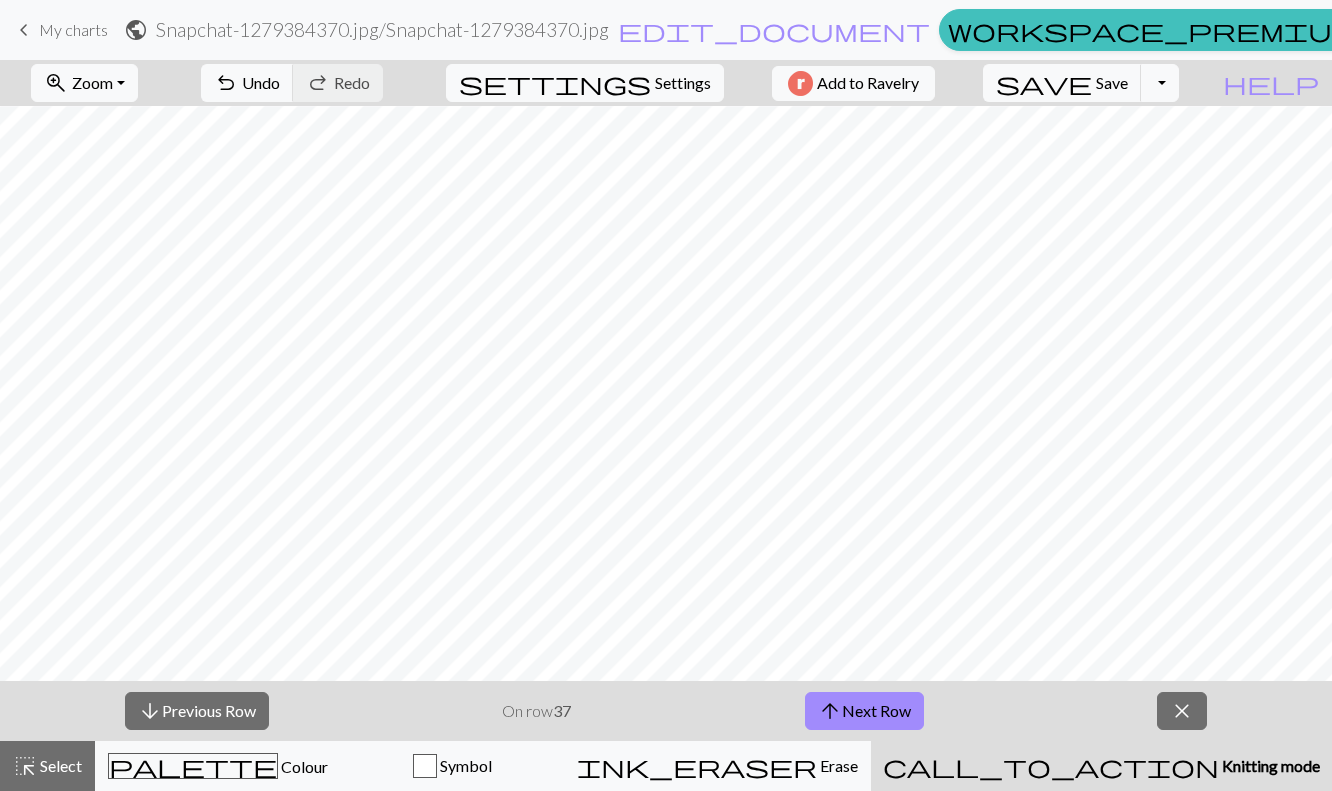 click on "arrow_upward  Next Row" at bounding box center [864, 711] 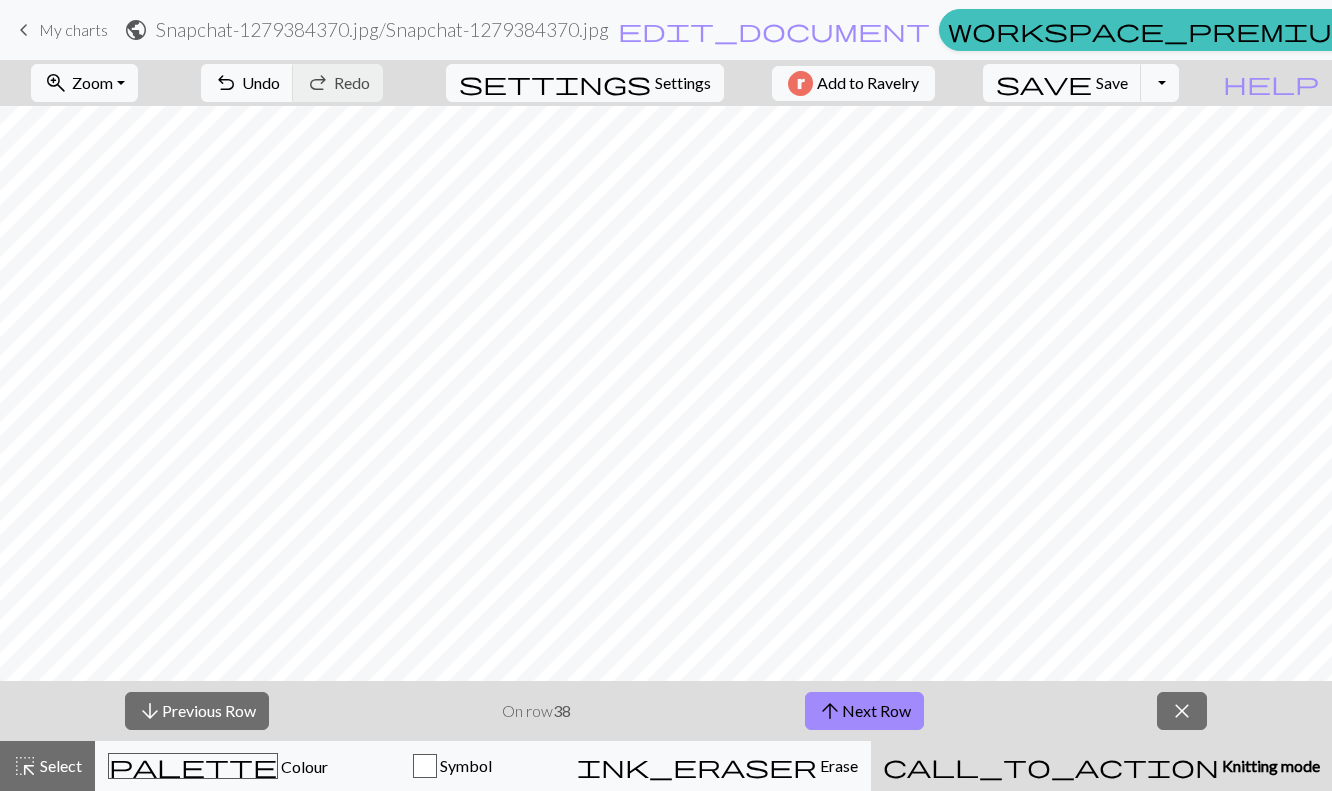 click on "close" at bounding box center [1182, 711] 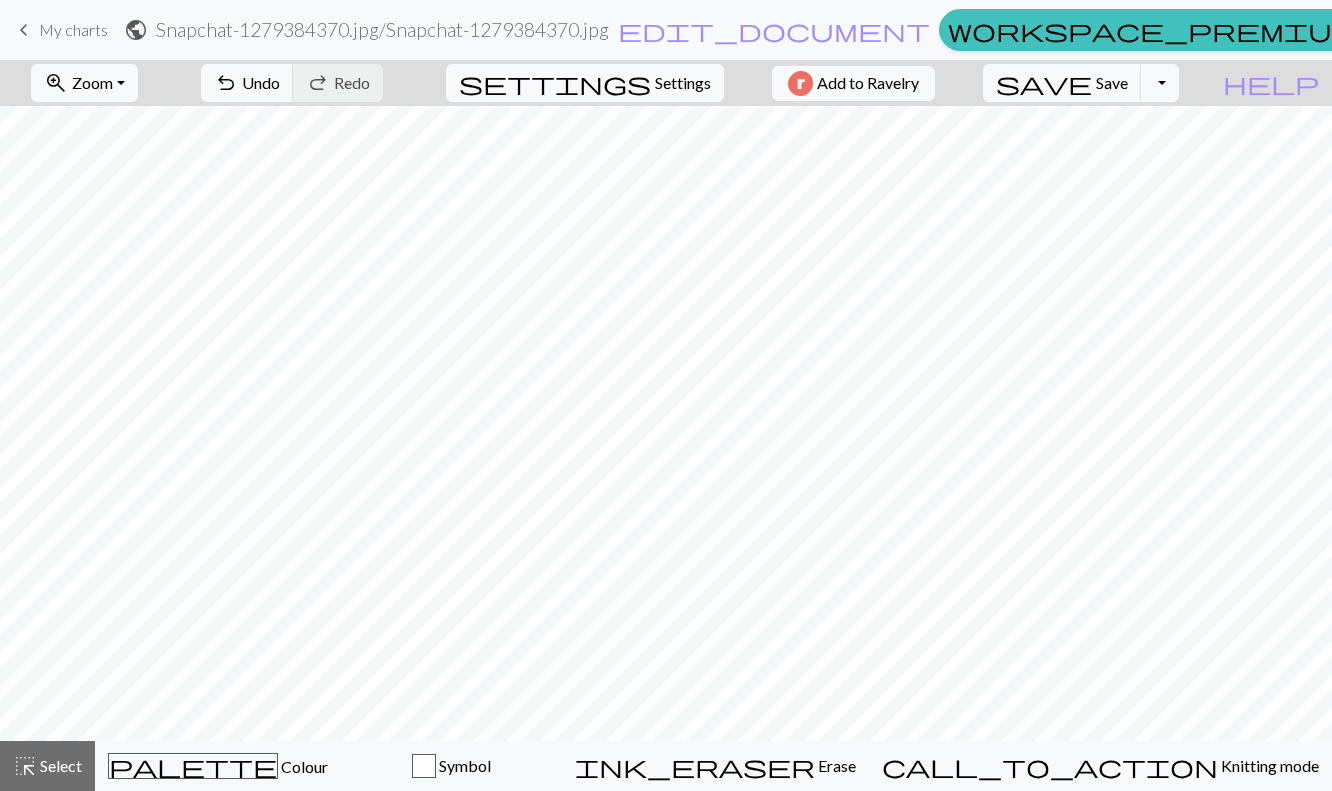 click on "palette" at bounding box center (193, 766) 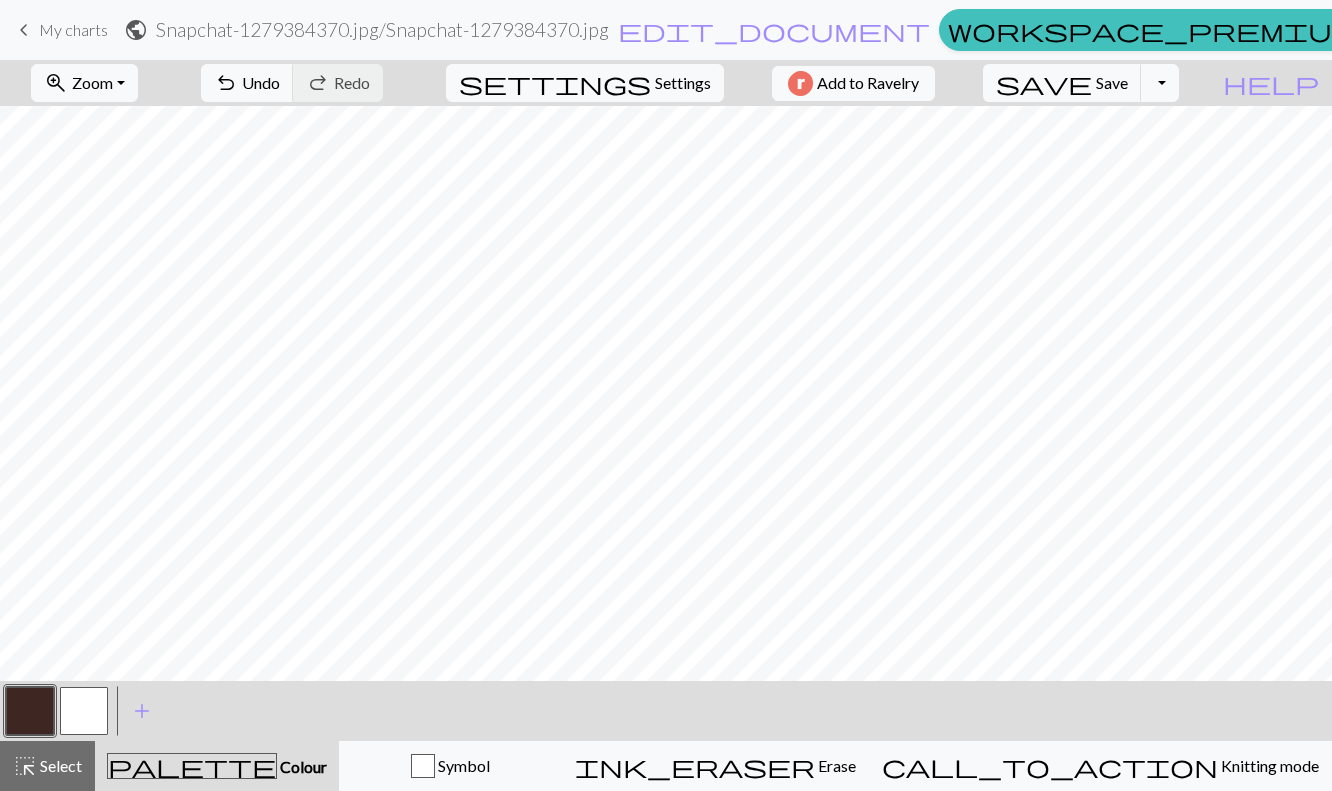 click at bounding box center (30, 711) 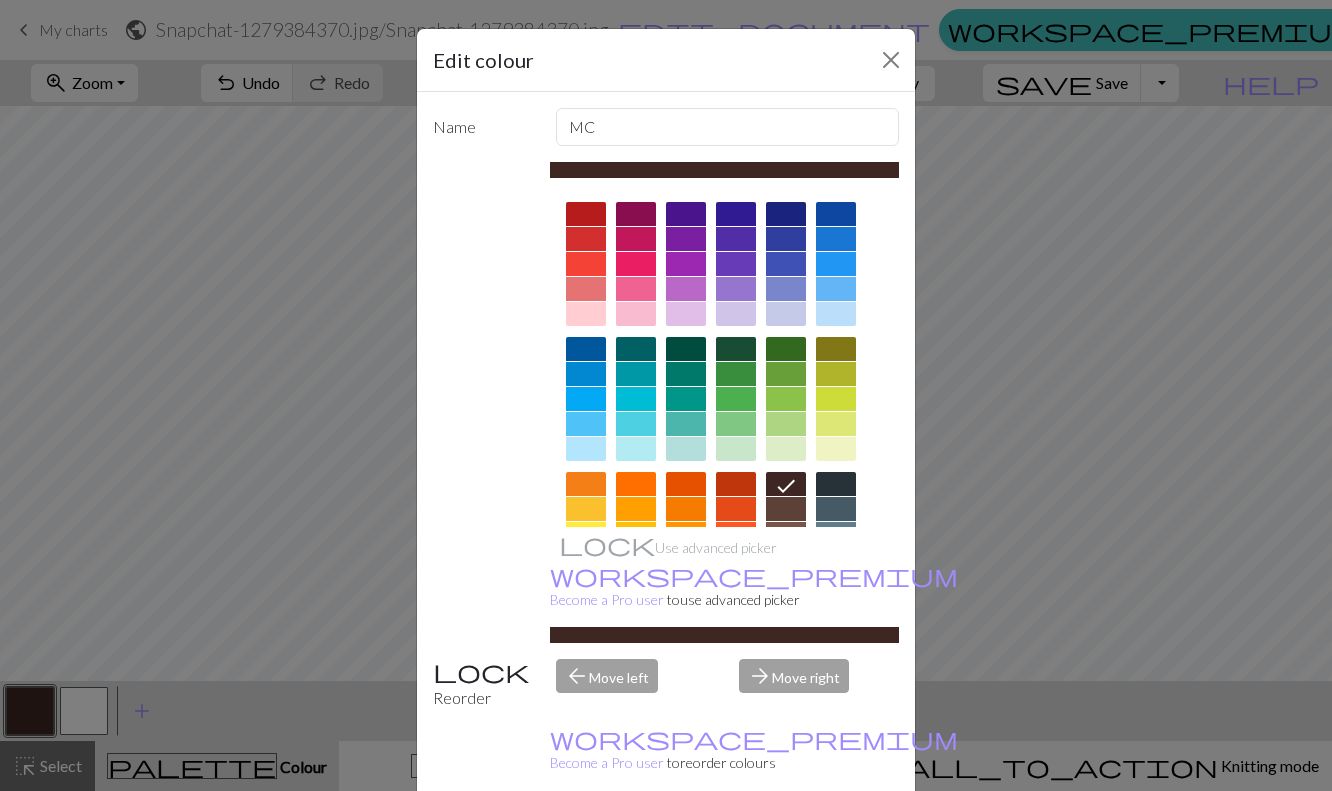 click on "Edit colour Name MC Use advanced picker workspace_premium Become a Pro user   to  use advanced picker Reorder arrow_back Move left arrow_forward Move right workspace_premium Become a Pro user   to  reorder colours Delete Done Cancel" at bounding box center [666, 395] 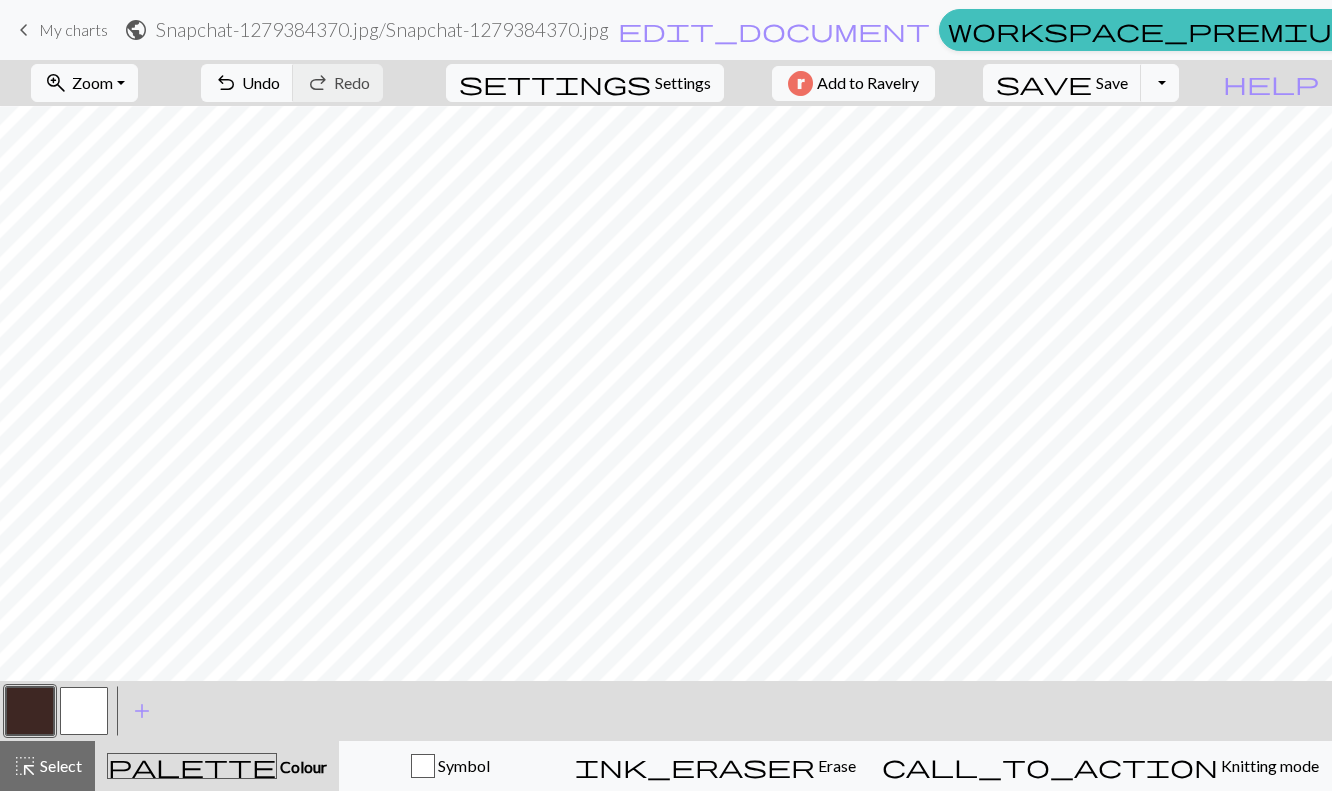 click at bounding box center (84, 711) 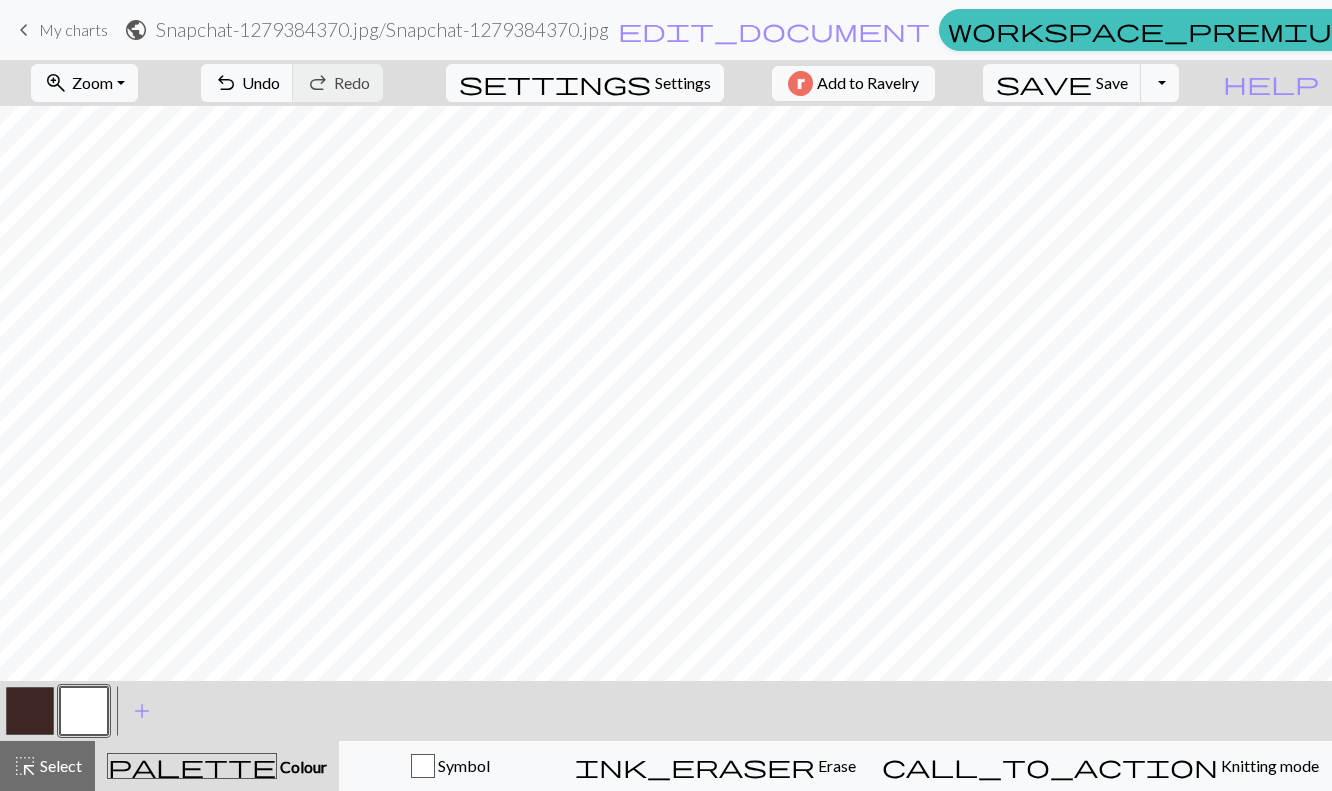 click at bounding box center [30, 711] 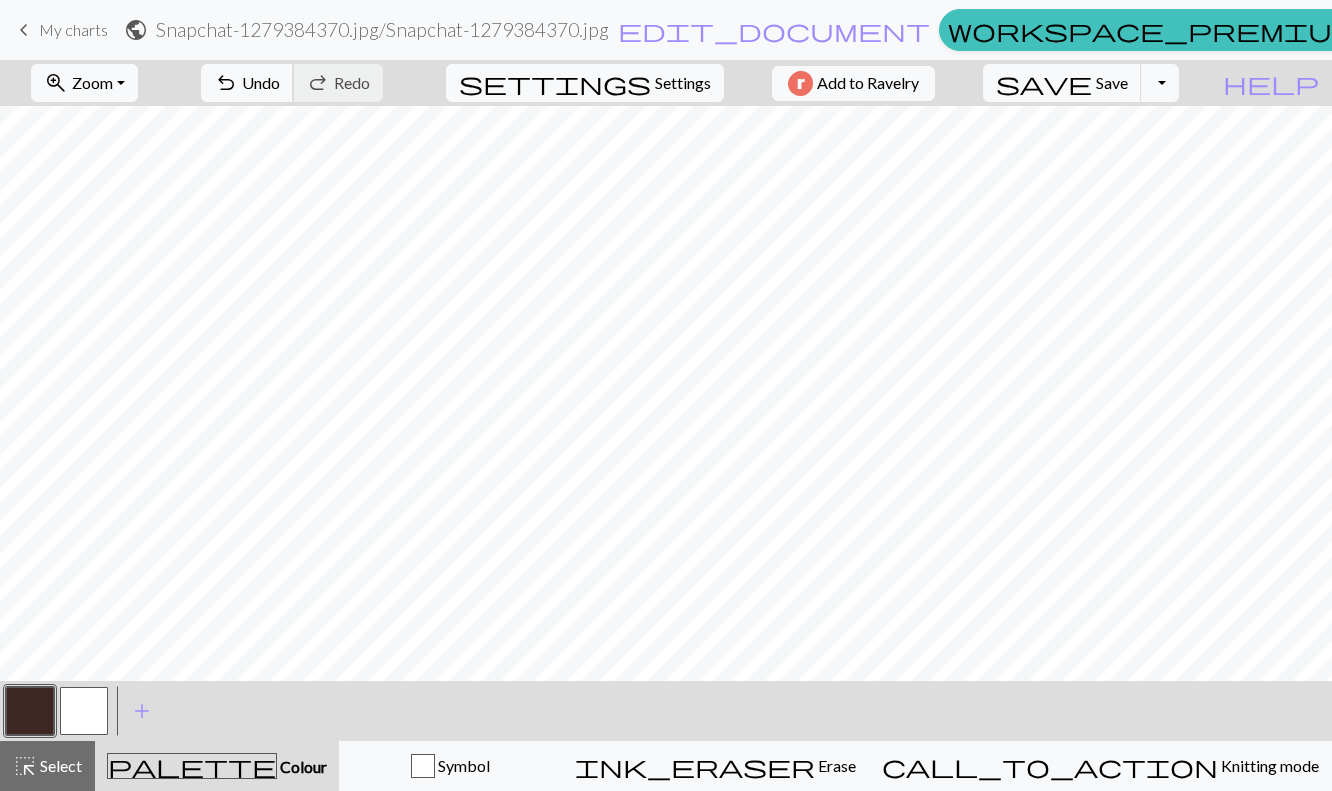 click on "undo Undo Undo" at bounding box center [247, 83] 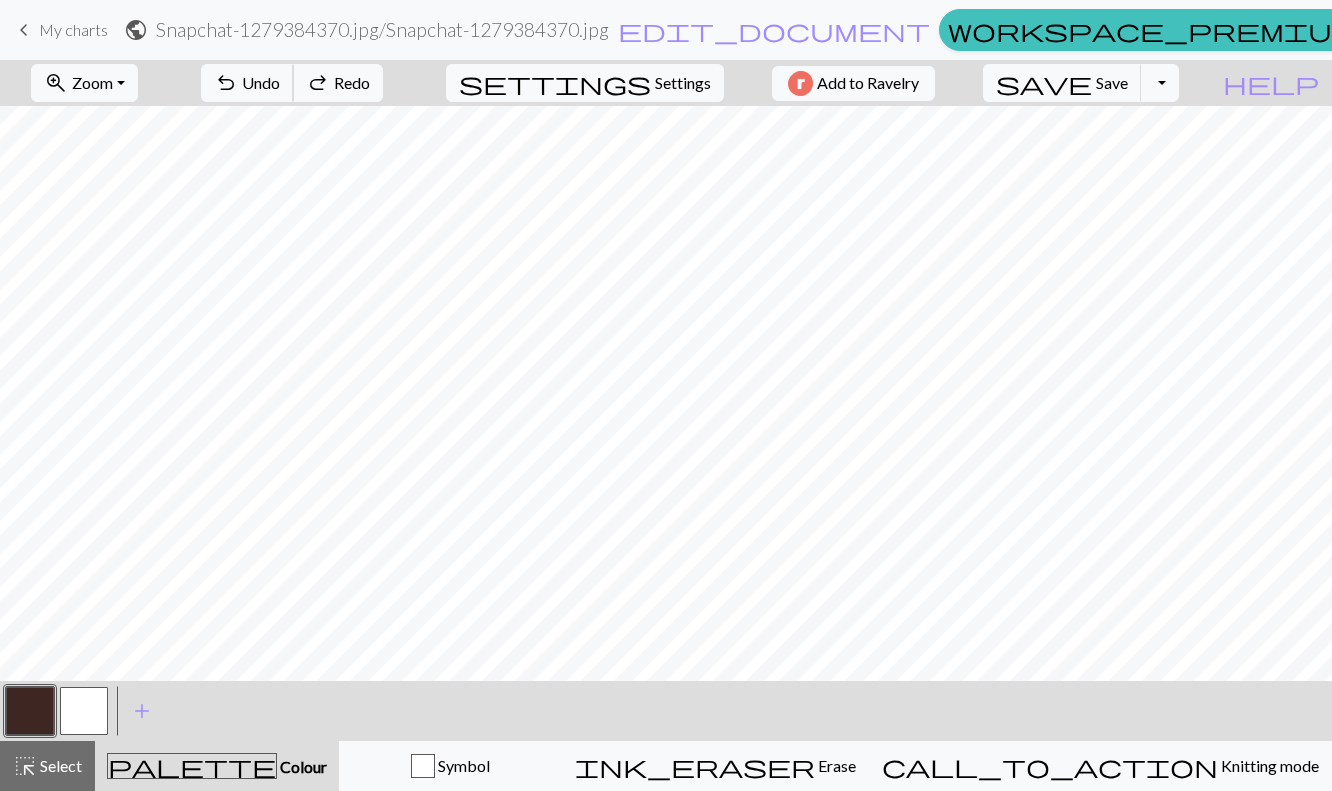 click on "undo" at bounding box center (226, 83) 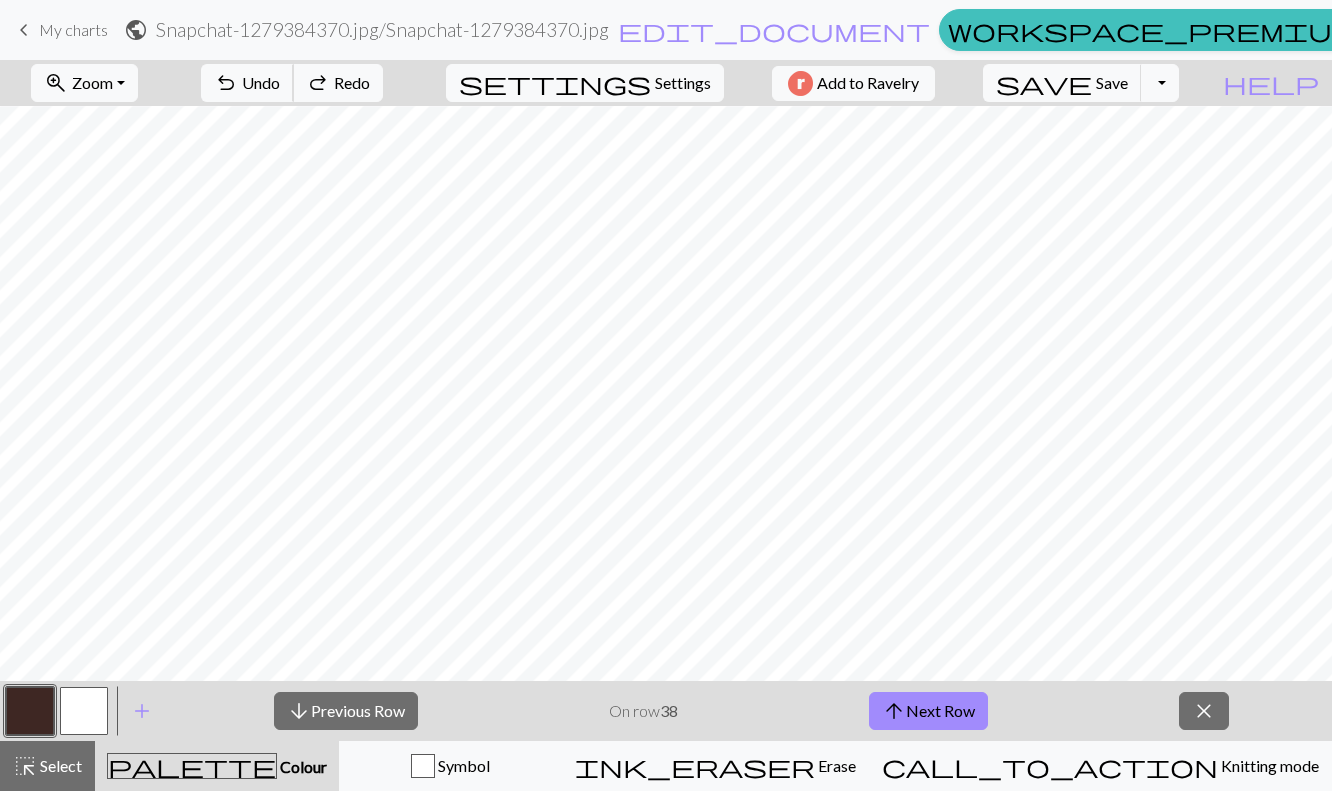 click on "Undo" at bounding box center [261, 82] 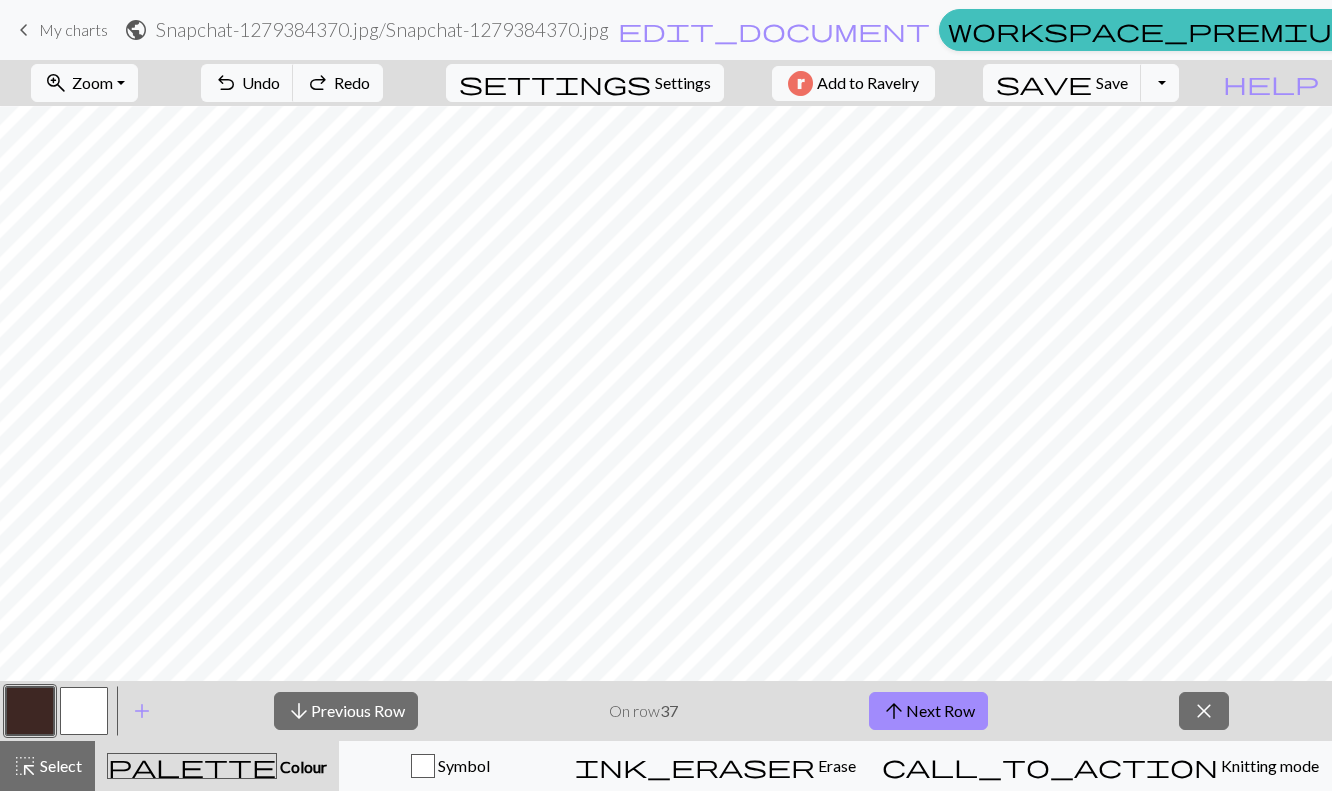 click on "redo Redo Redo" at bounding box center [338, 83] 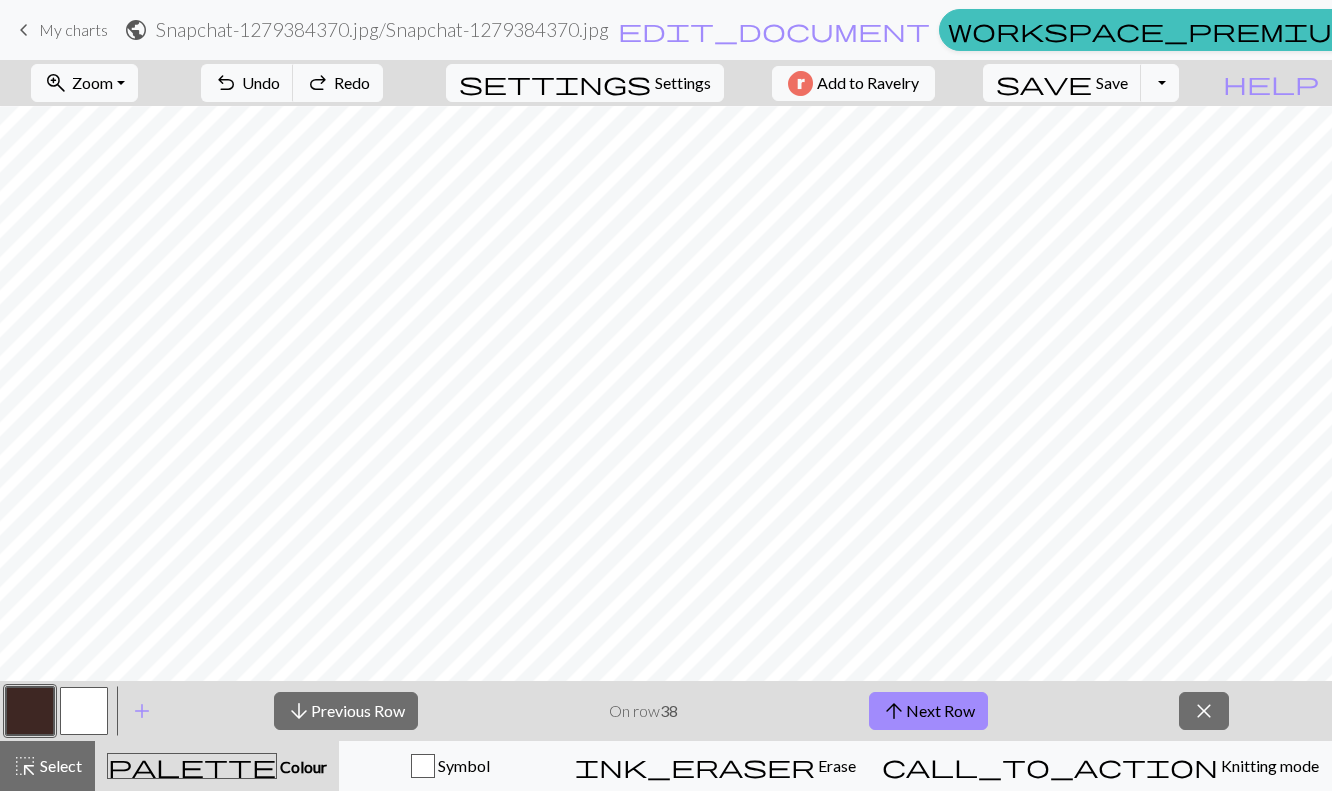 click on "arrow_upward  Next Row" at bounding box center (928, 711) 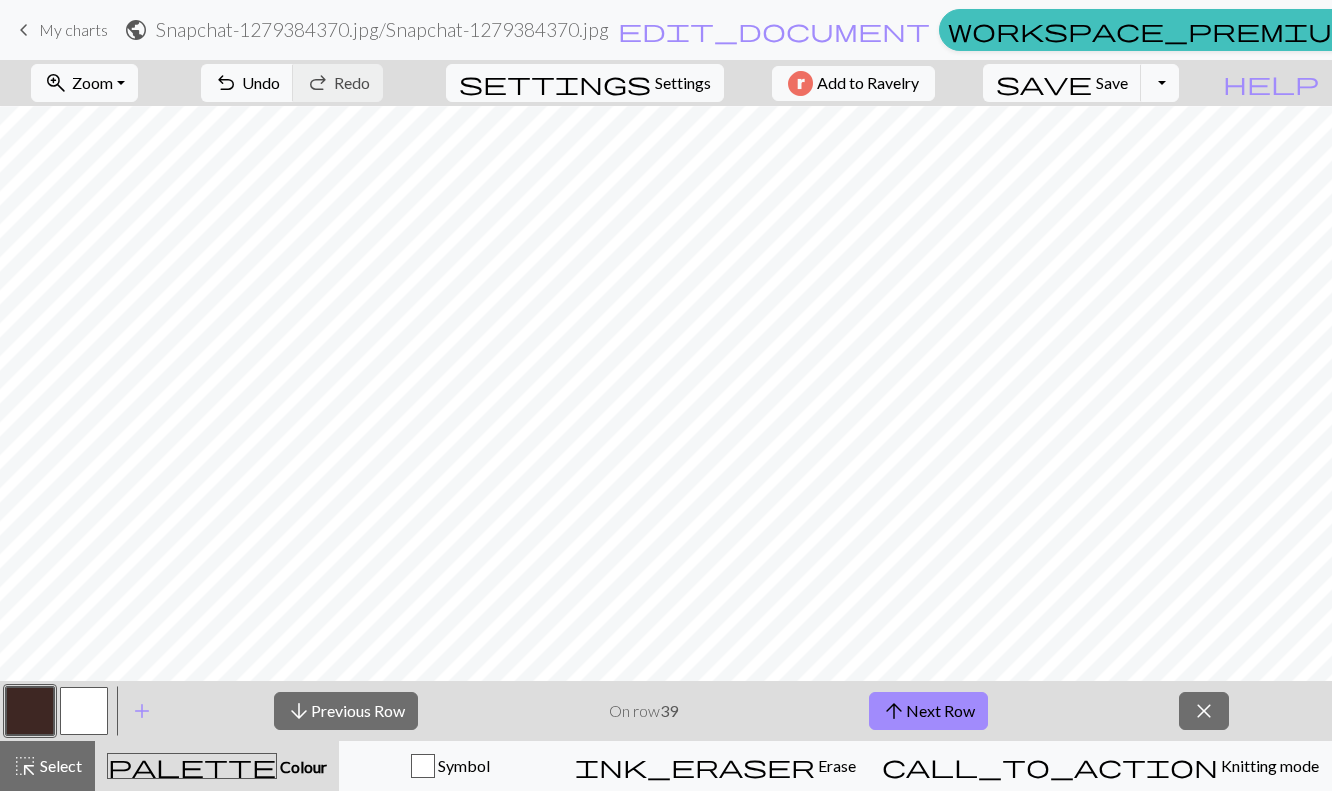click on "arrow_upward  Next Row" at bounding box center (928, 711) 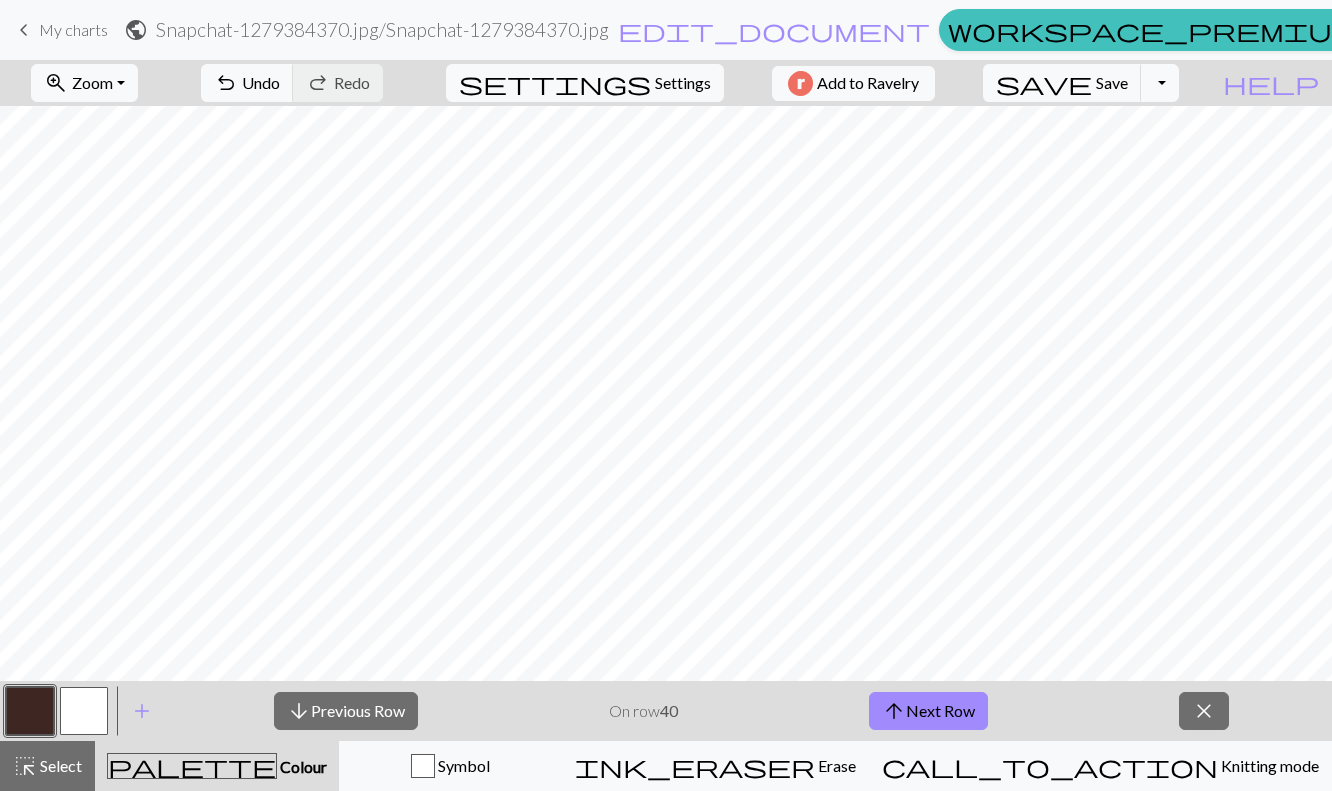 click on "arrow_upward  Next Row" at bounding box center (928, 711) 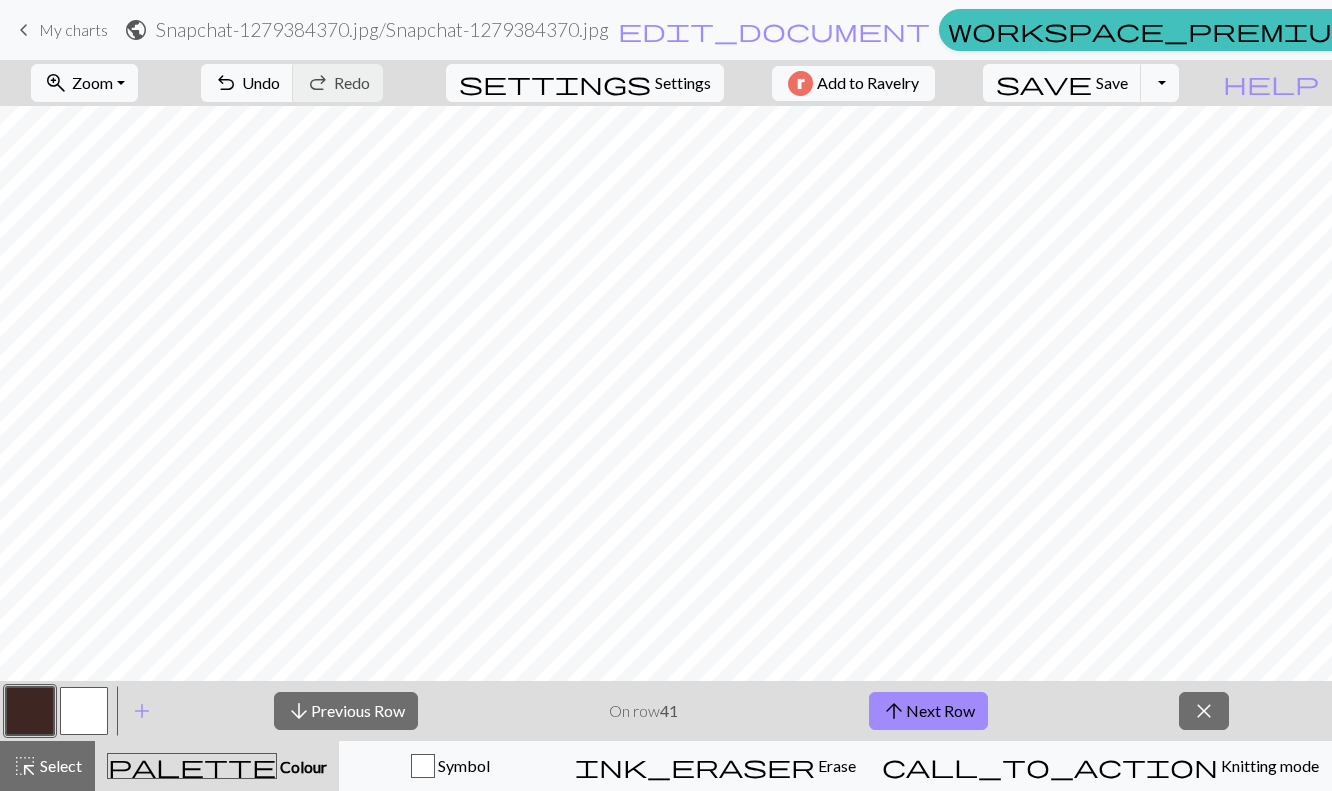 click on "arrow_upward" at bounding box center (894, 711) 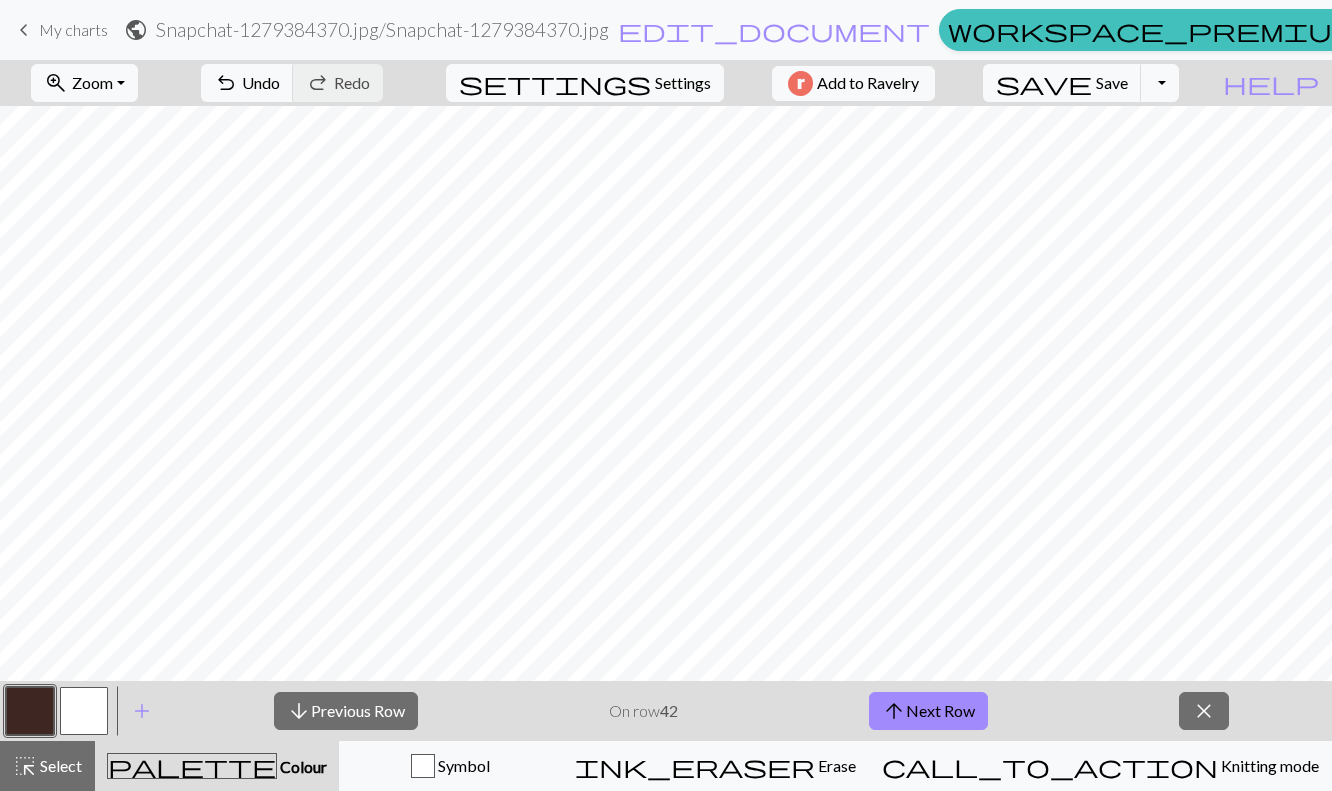 click on "arrow_upward  Next Row" at bounding box center [928, 711] 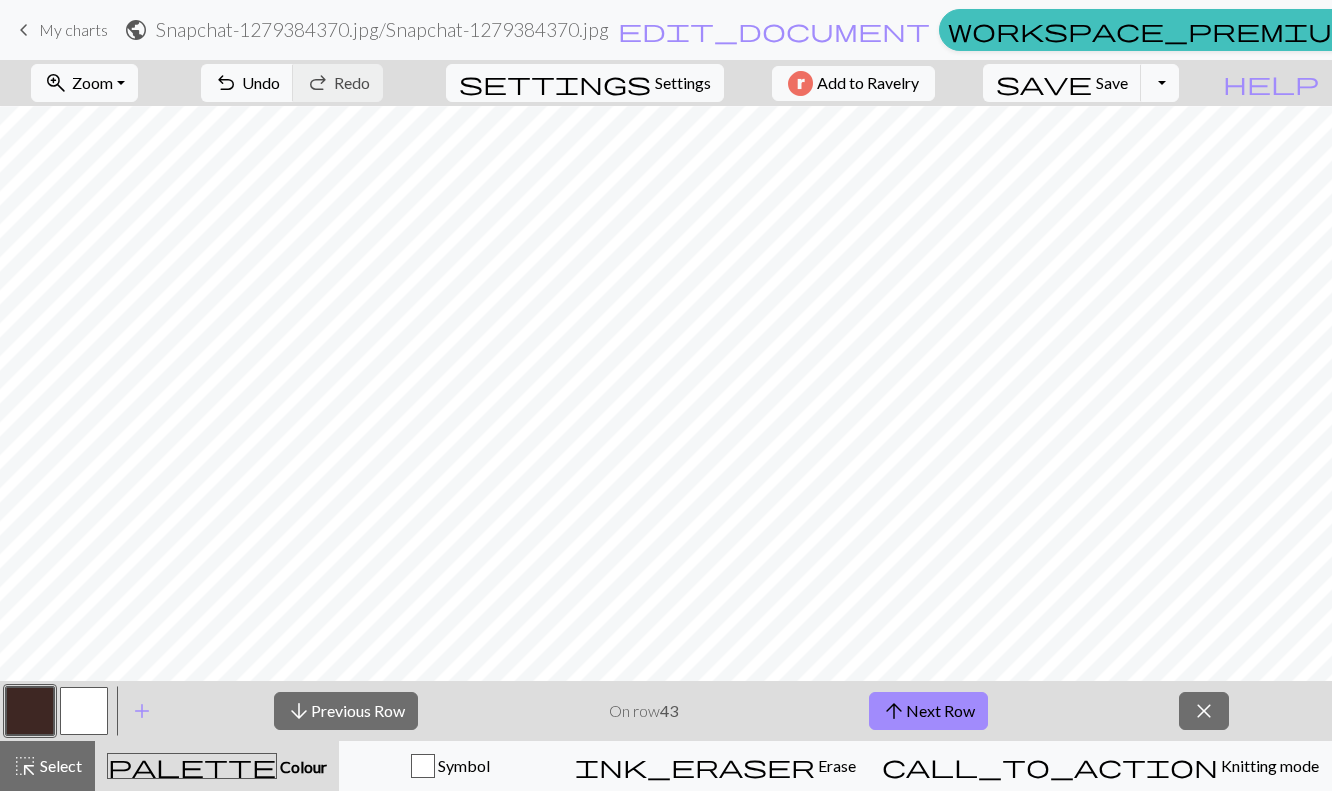 click on "arrow_upward  Next Row" at bounding box center (928, 711) 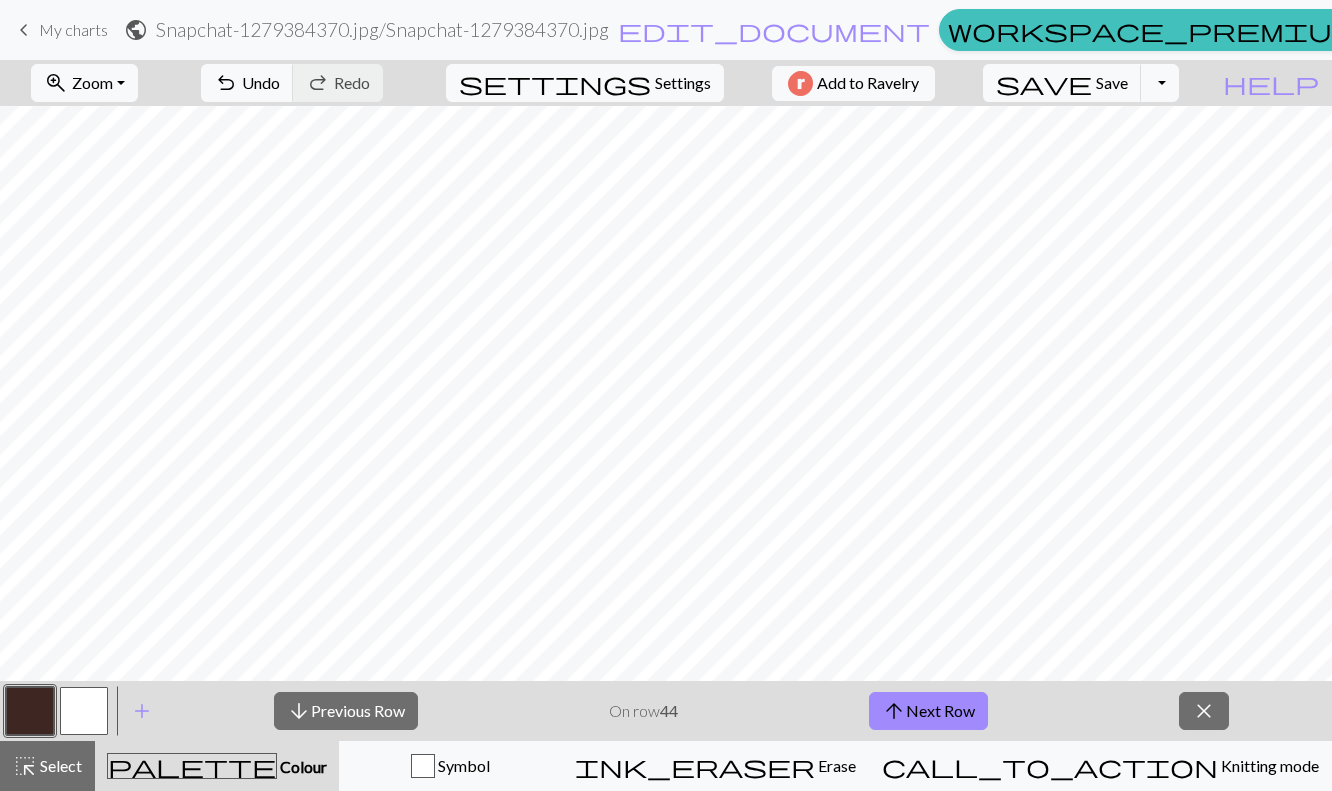 click on "arrow_upward  Next Row" at bounding box center [928, 711] 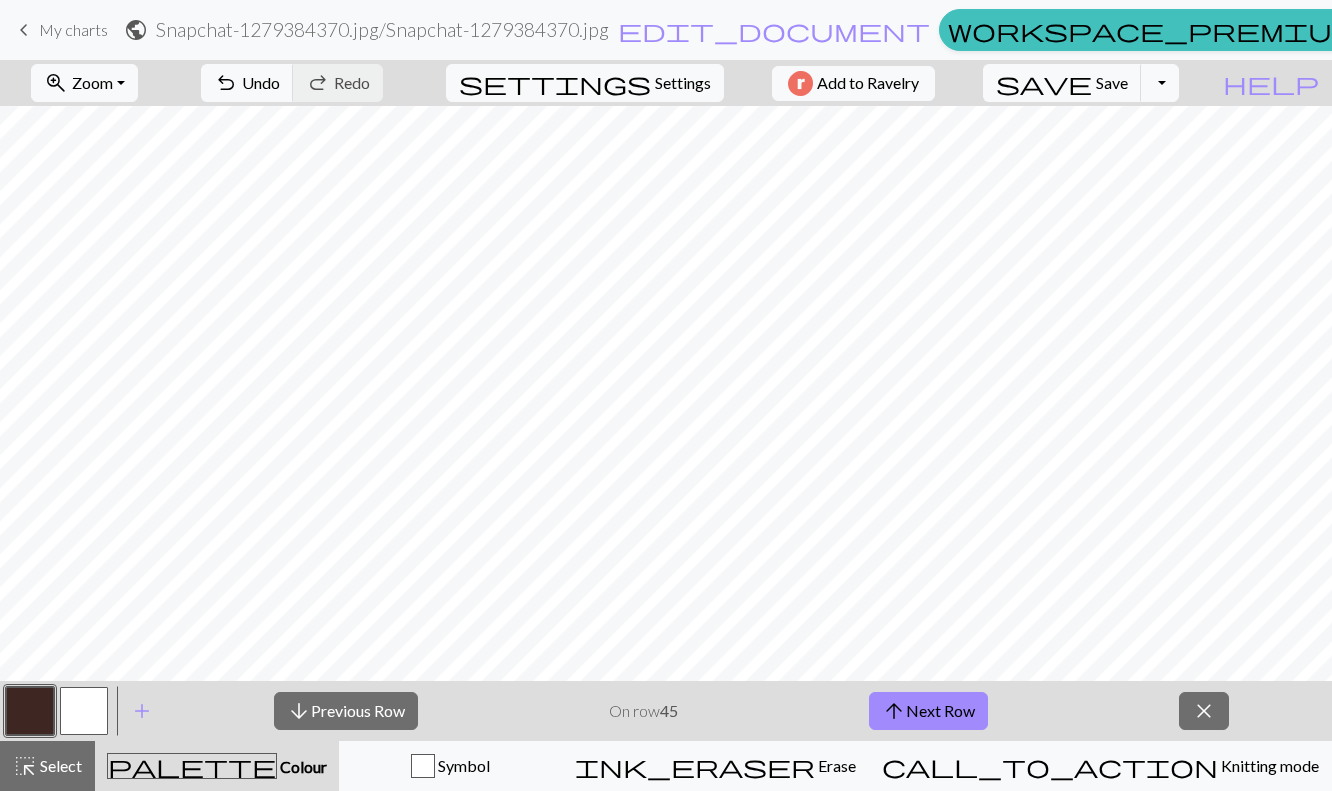click on "arrow_upward  Next Row" at bounding box center [928, 711] 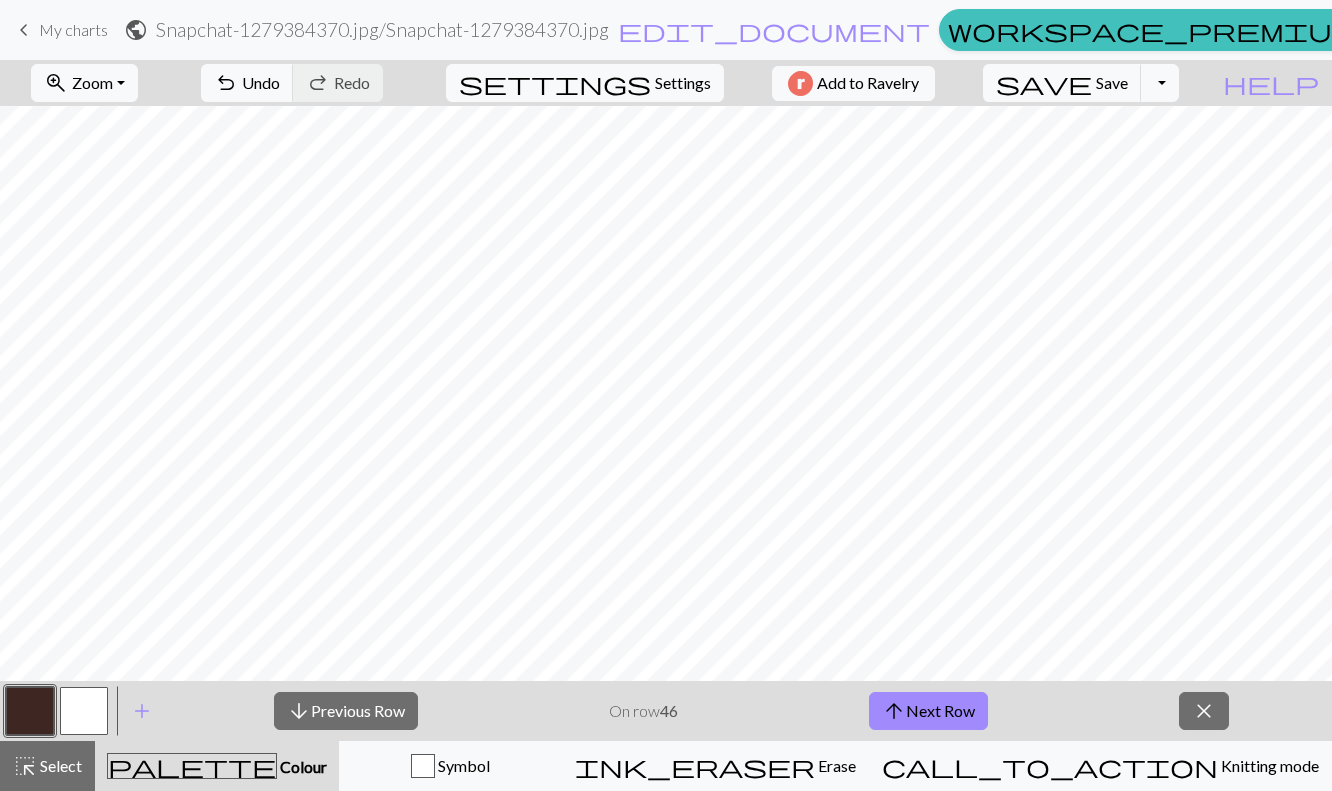 click on "arrow_upward  Next Row" at bounding box center [928, 711] 